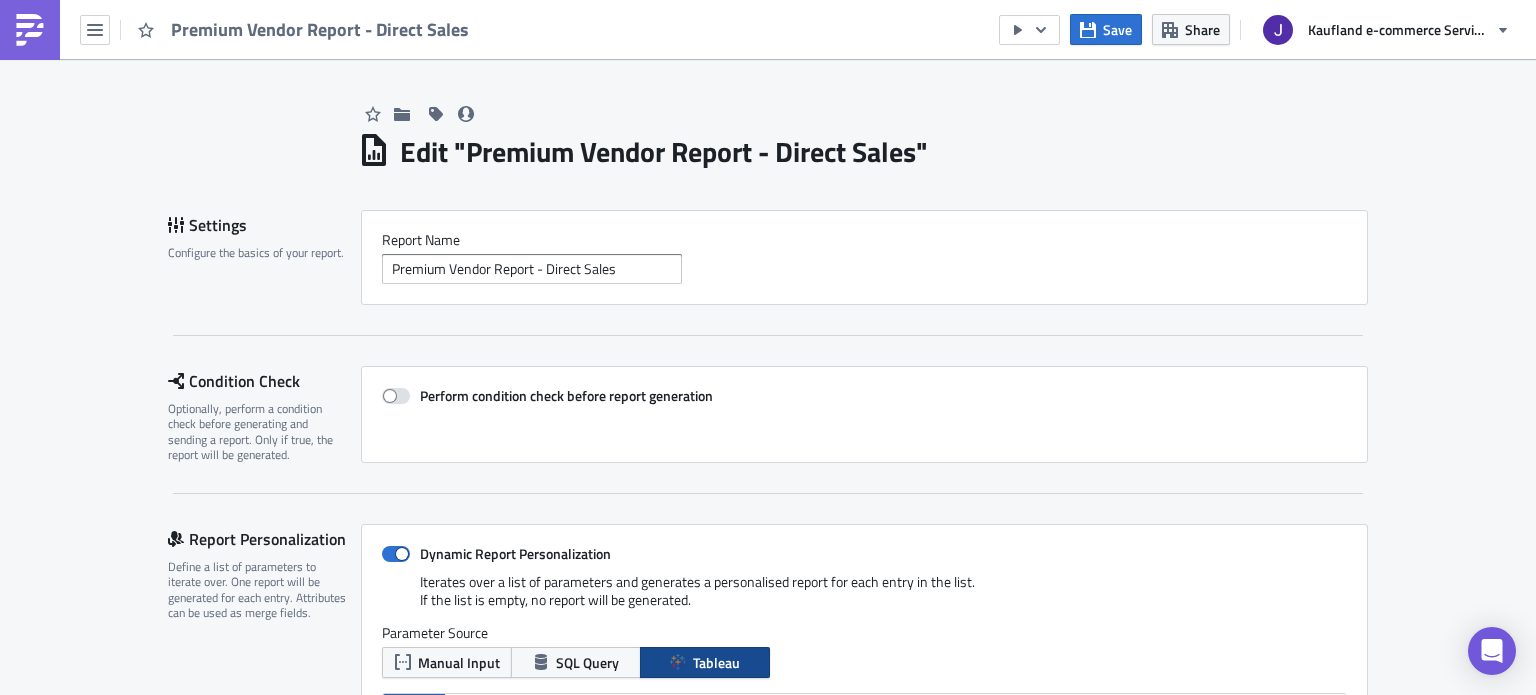 scroll, scrollTop: 0, scrollLeft: 0, axis: both 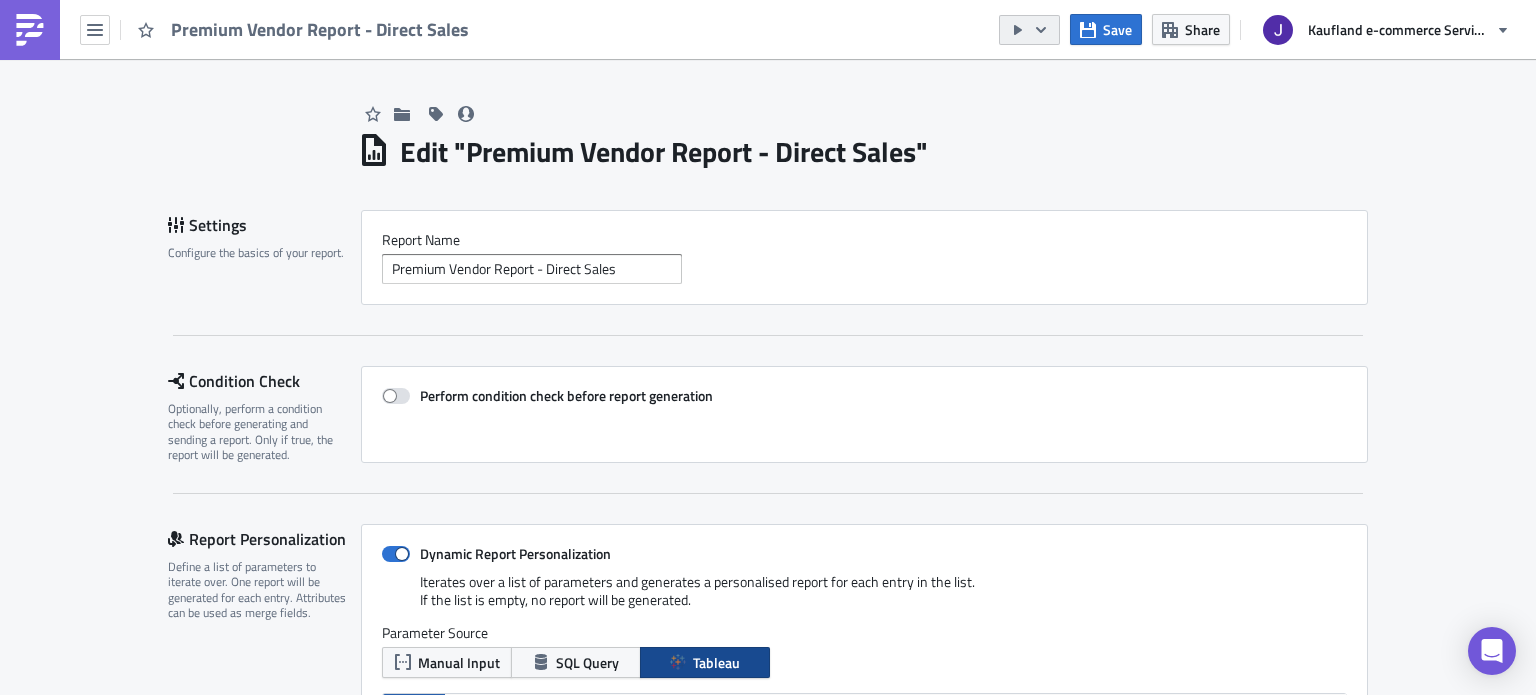 click at bounding box center [1029, 30] 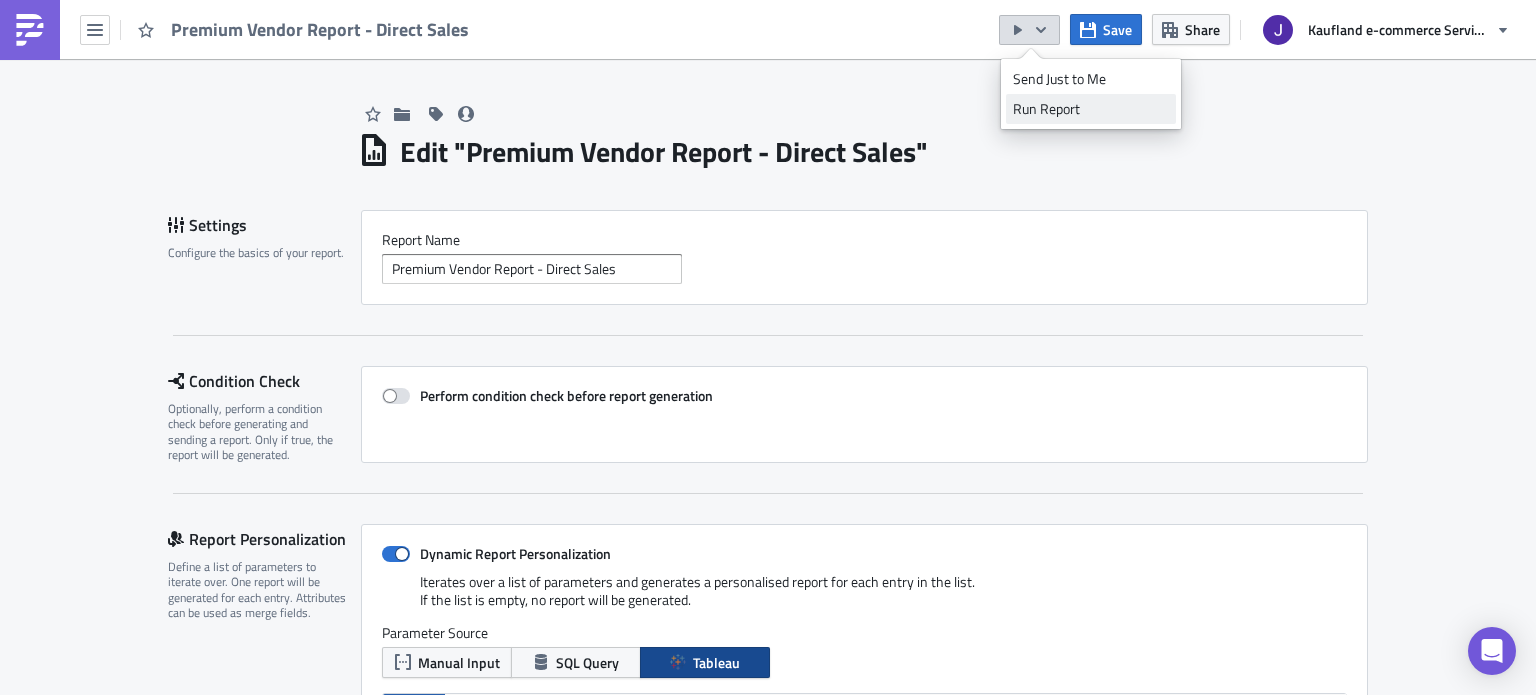 click on "Run Report" at bounding box center [1091, 109] 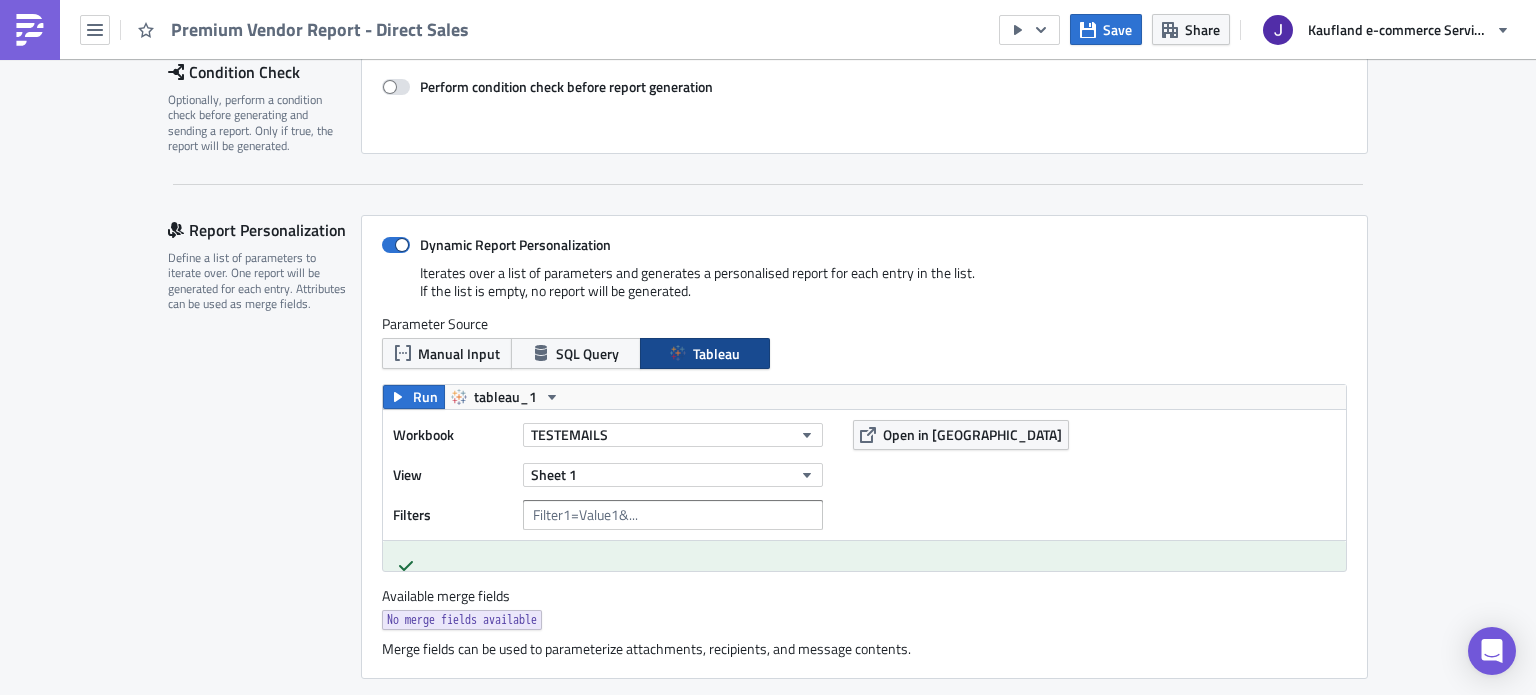 scroll, scrollTop: 500, scrollLeft: 0, axis: vertical 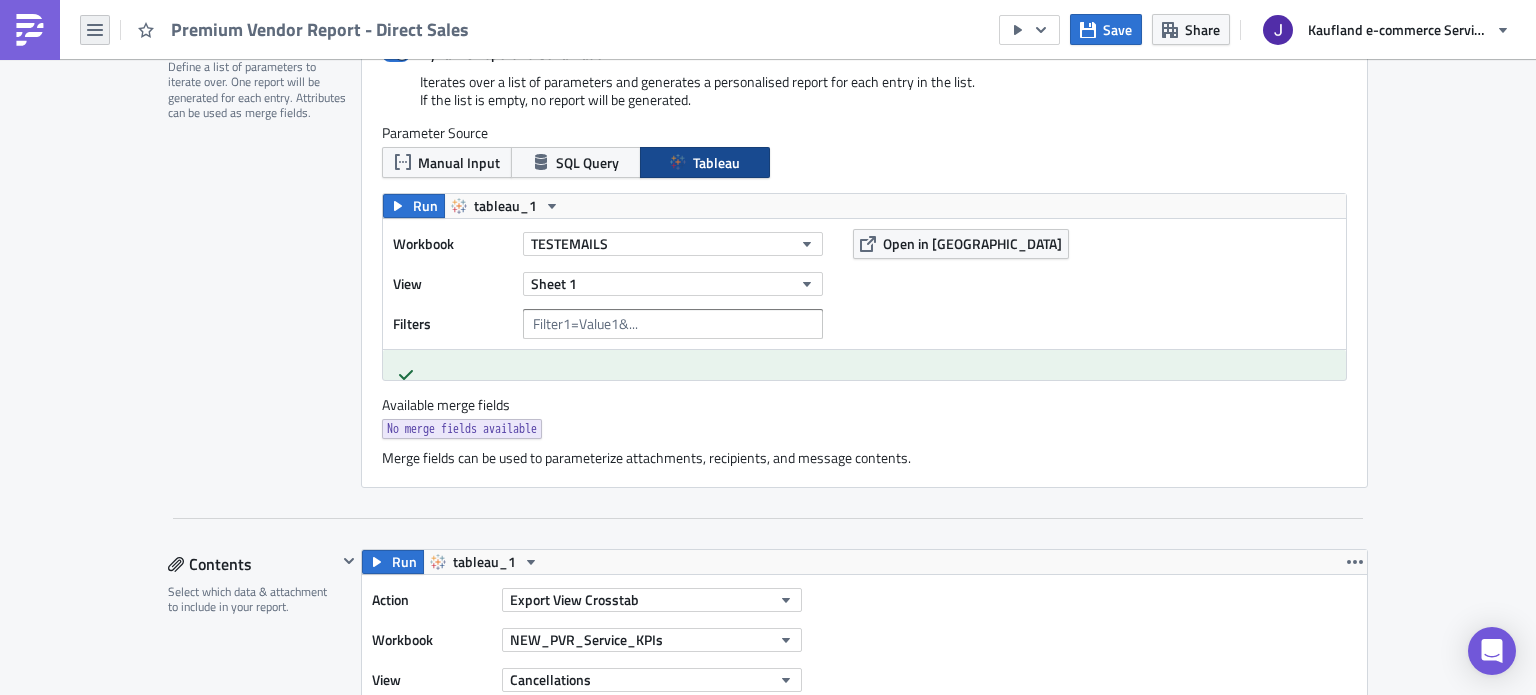 click 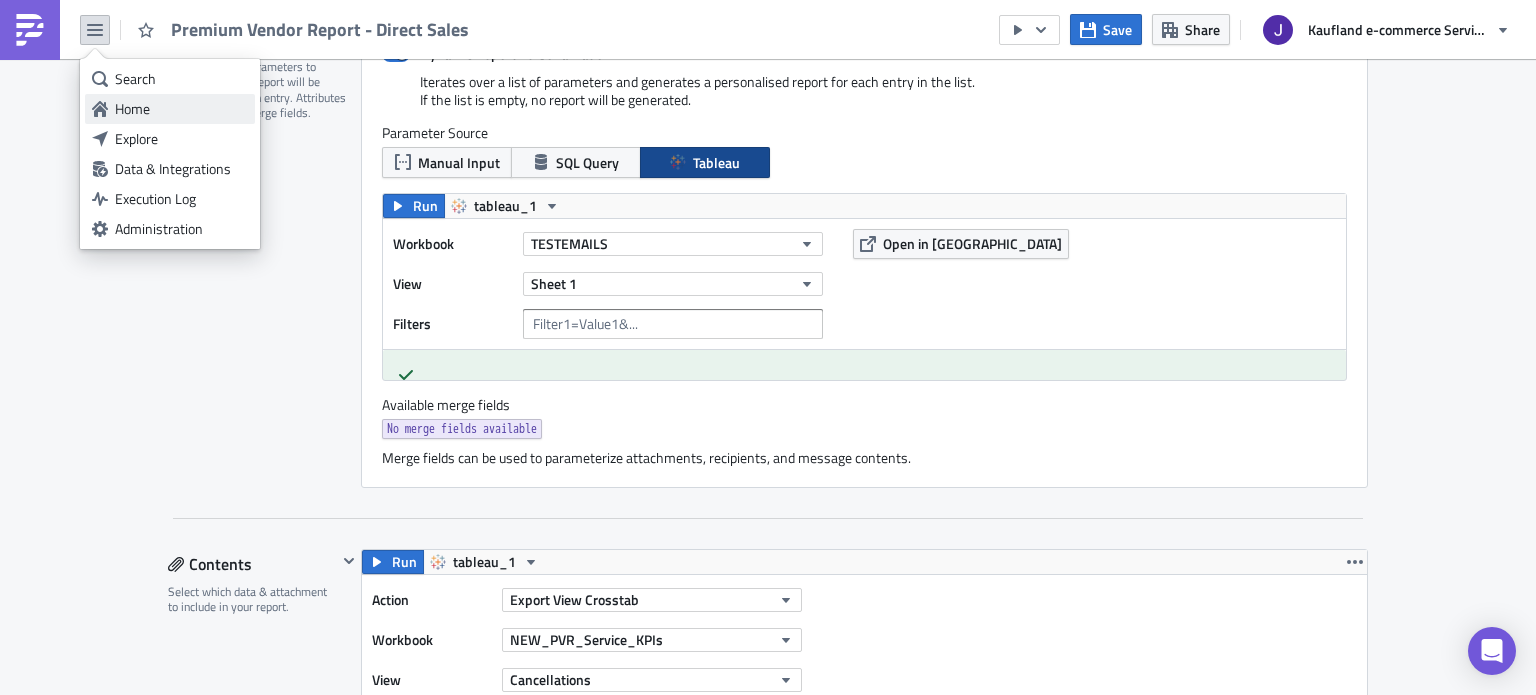click on "Home" at bounding box center (181, 109) 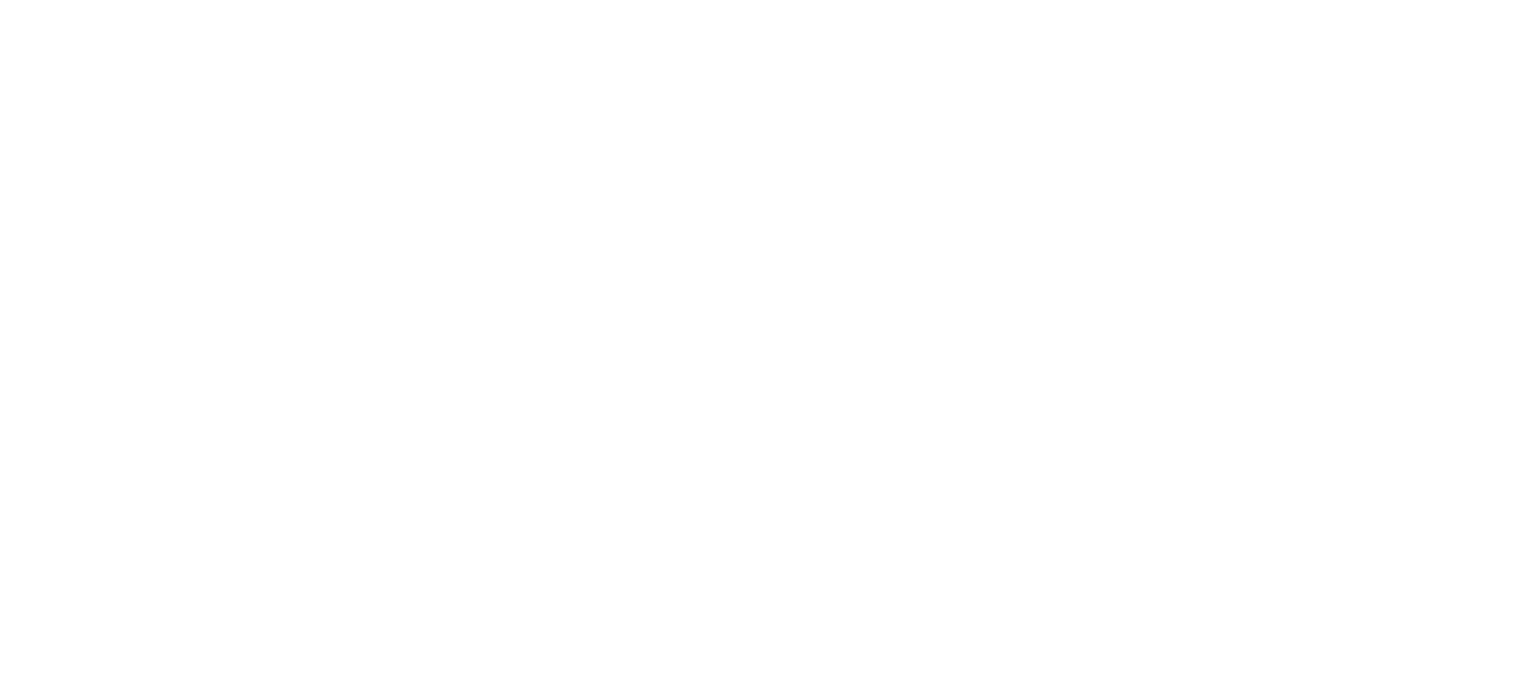 scroll, scrollTop: 0, scrollLeft: 0, axis: both 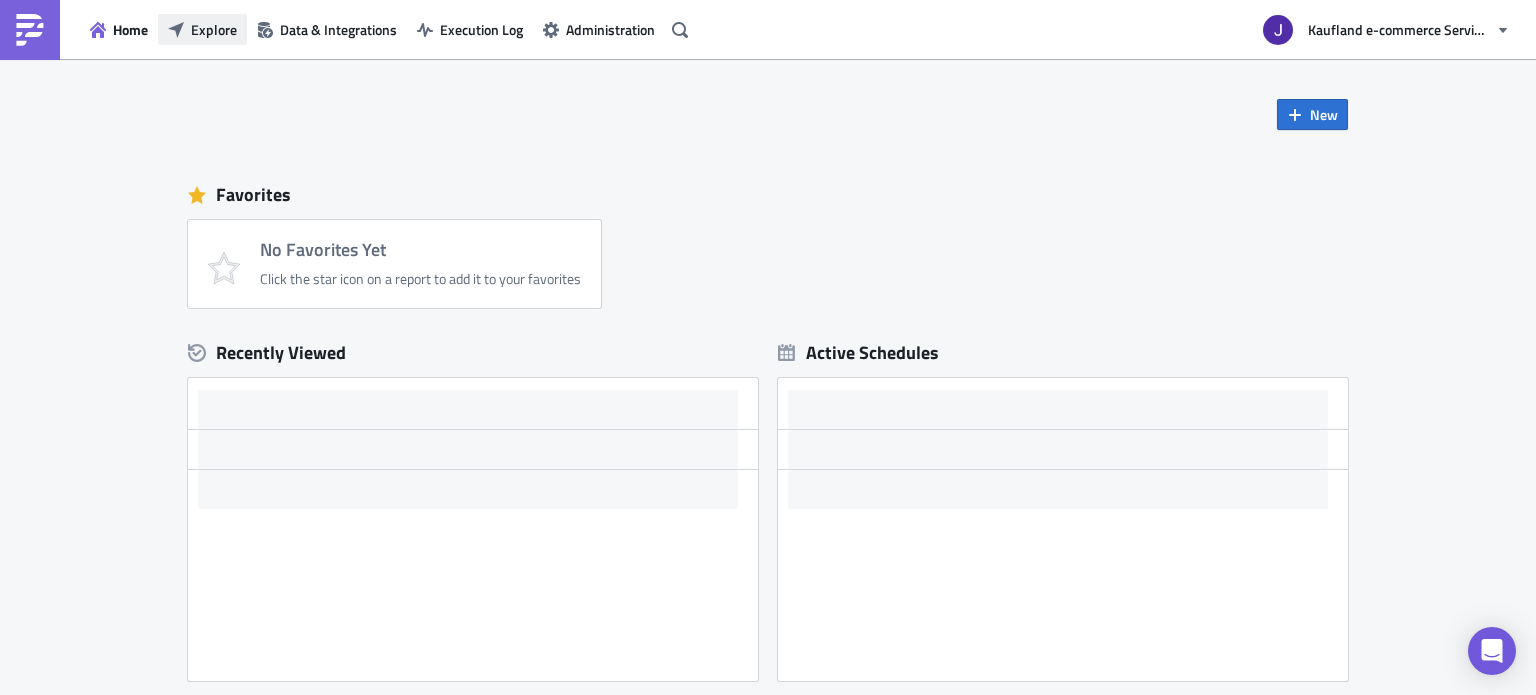 click on "Explore" at bounding box center [202, 29] 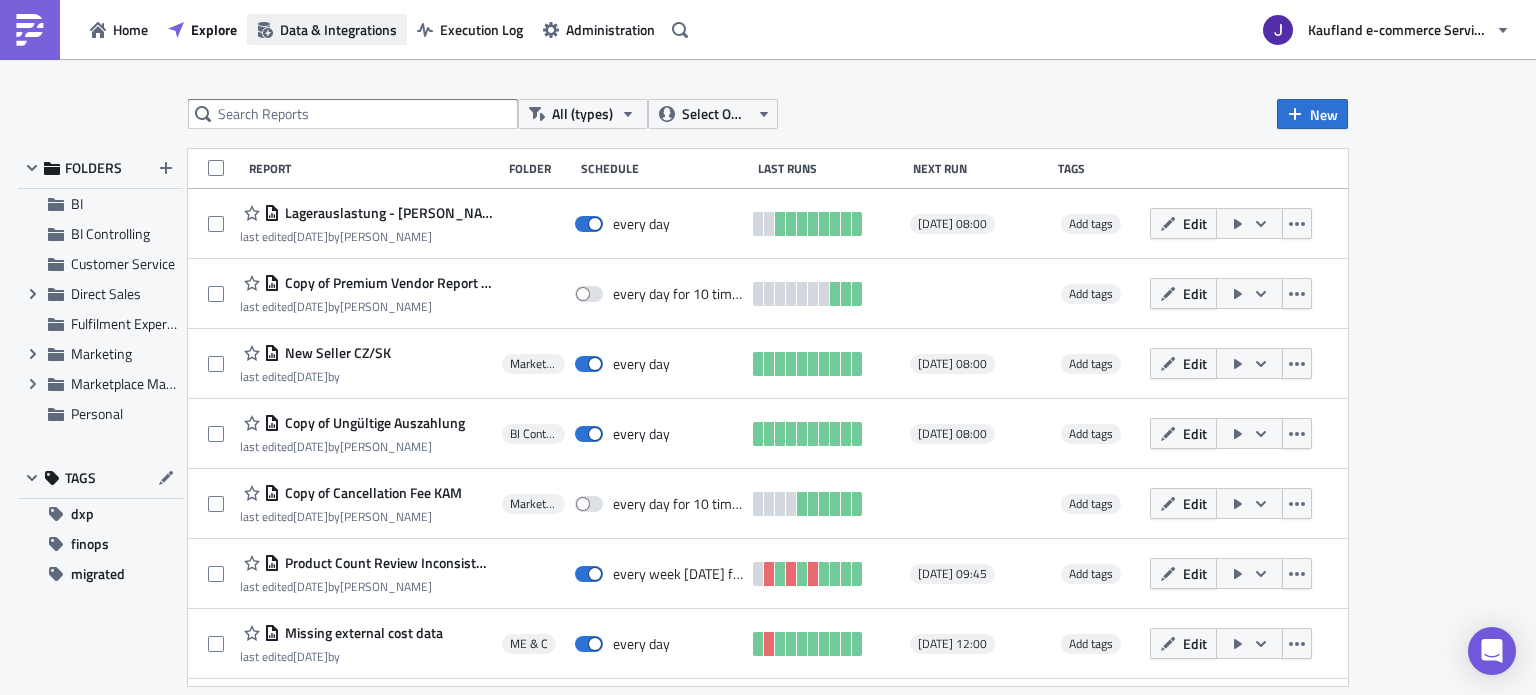 click on "Data & Integrations" at bounding box center [338, 29] 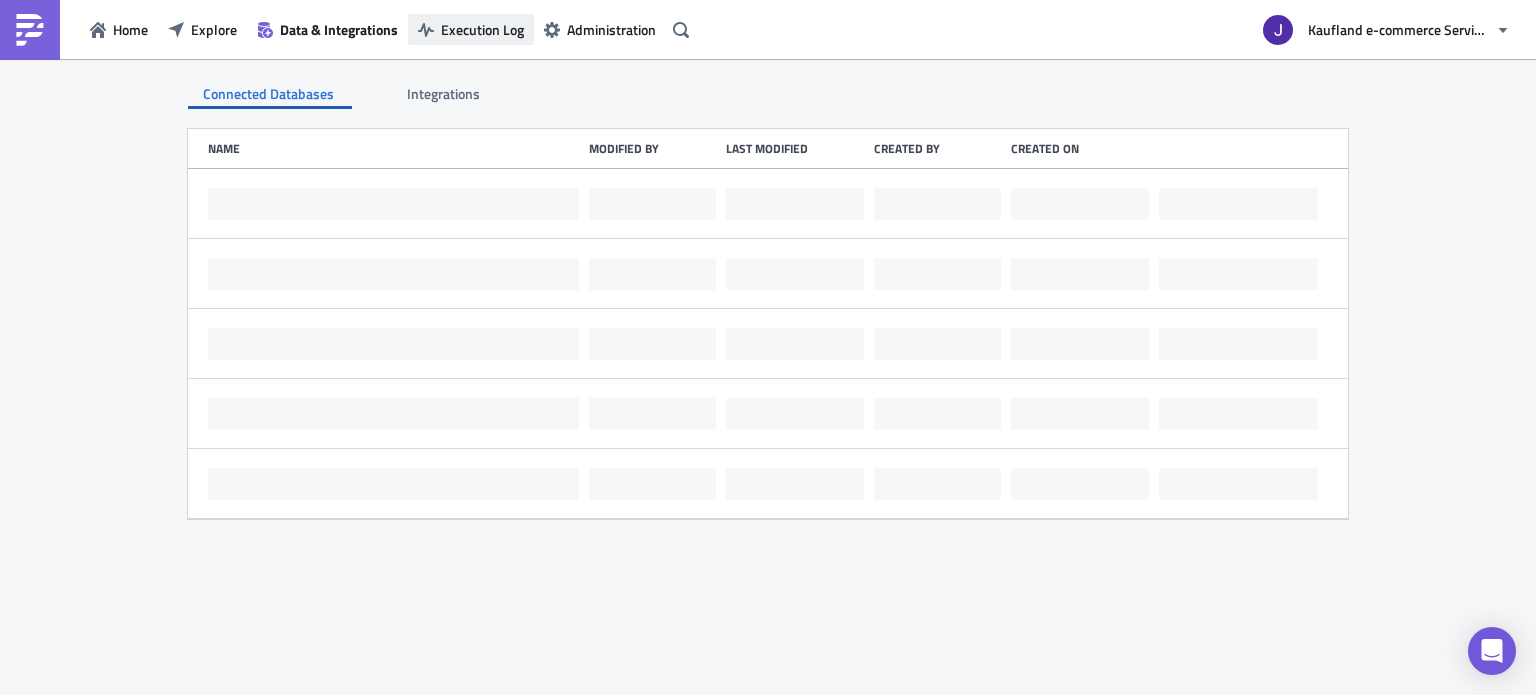 click 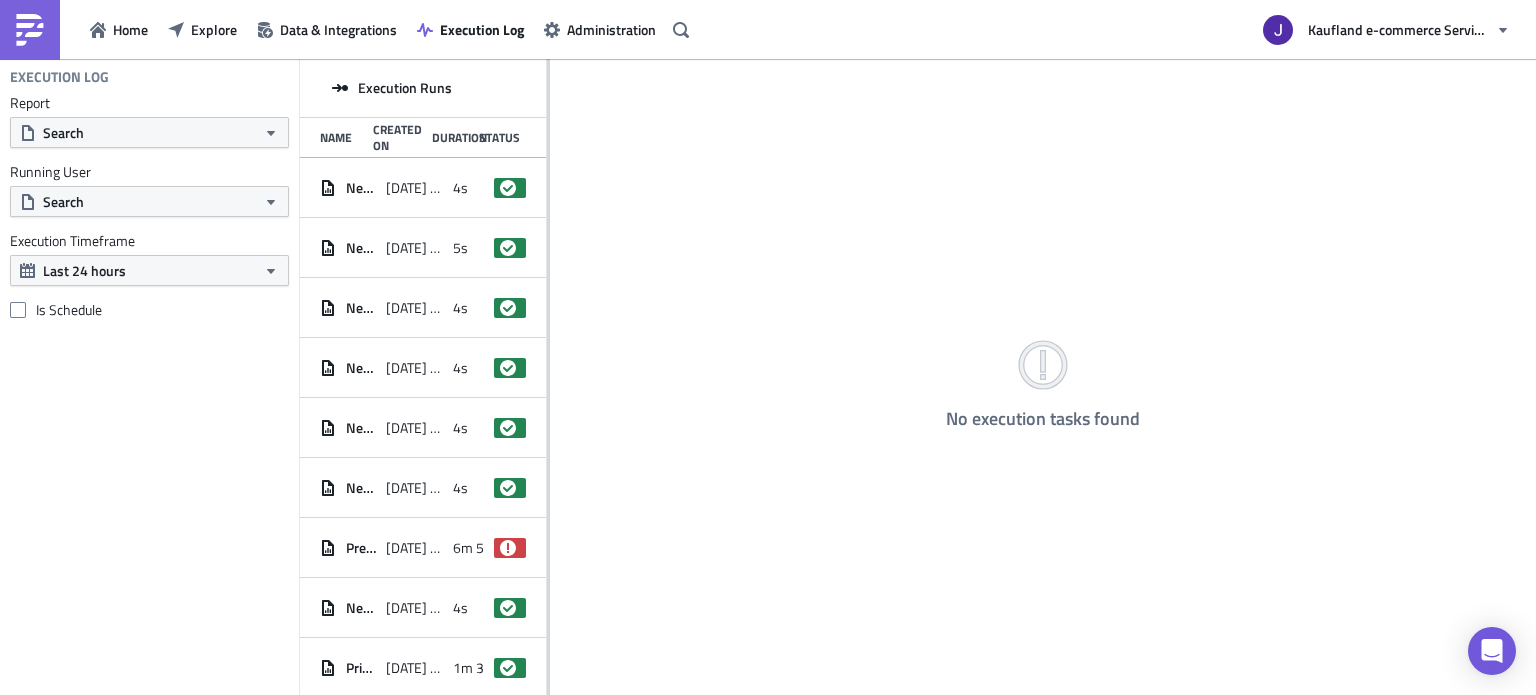 click on "Execution Runs Name Created On Duration Status New Tickets Alert - Indoor [DATE] 09:46 4s success New Tickets Alert - Outdoor [DATE] 09:46 5s success New Tickets Alert - Electronics [DATE] 09:46 4s success New Tickets Alert - Indoor [DATE] 09:46 4s success New Tickets Alert - Outdoor [DATE] 09:46 4s success New Tickets Alert - Electronics [DATE] 09:46 4s success Premium Vendor Report - Direct Sales [DATE] 09:44 6m 53s failed New Tickets Alert - Crossdock [DATE] 09:40 4s success Price Error Alerting [DATE] 09:38 1m 31s success New Tickets Alert - Indoor [DATE] 09:31 5s success New Tickets Alert - Outdoor [DATE] 09:31 6s success New Tickets Alert - Electronics [DATE] 09:30 5s success [URL][DOMAIN_NAME] [DATE] 09:30 8s success OB Health Metrics Daily [DATE] 09:30 1m 32s success New Tickets Alert - Indoor [DATE] 09:30 5s success Load More" at bounding box center (423, 378) 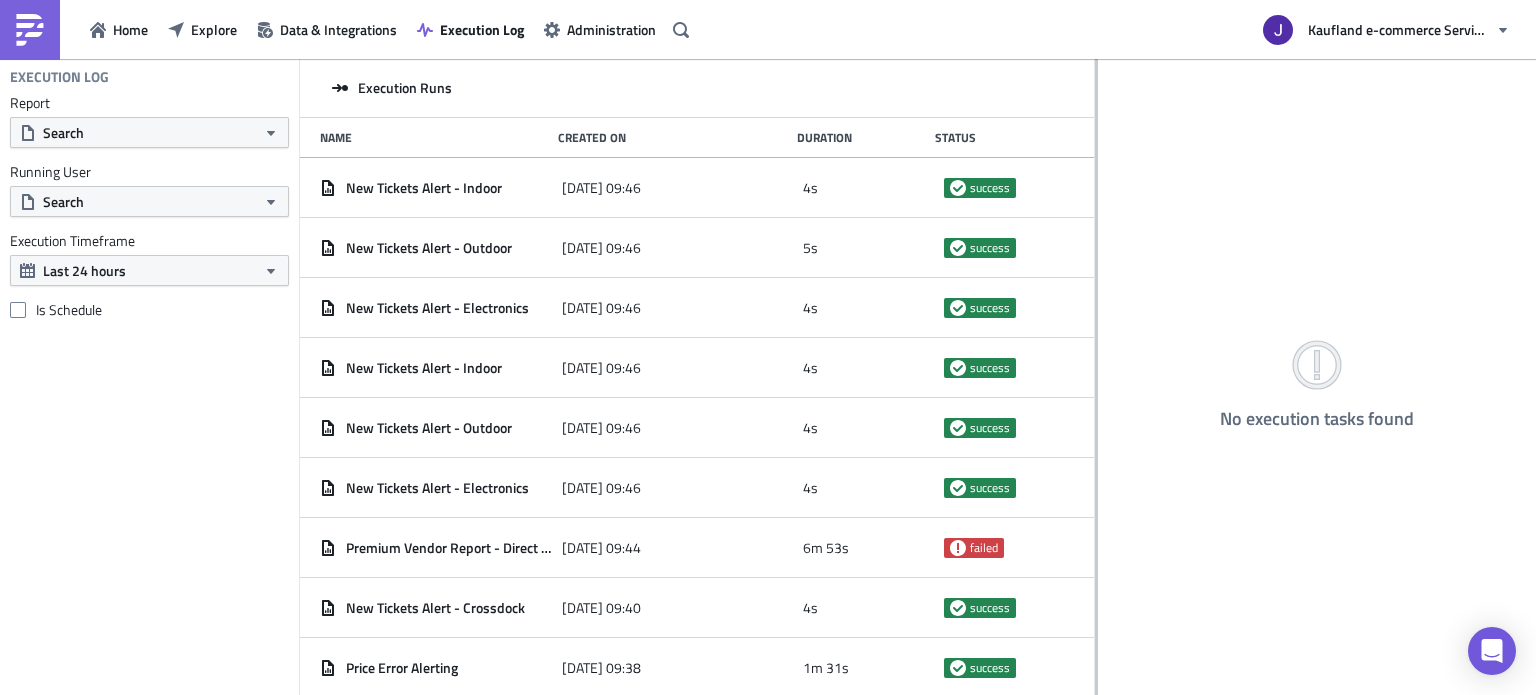 drag, startPoint x: 547, startPoint y: 175, endPoint x: 1095, endPoint y: 230, distance: 550.7531 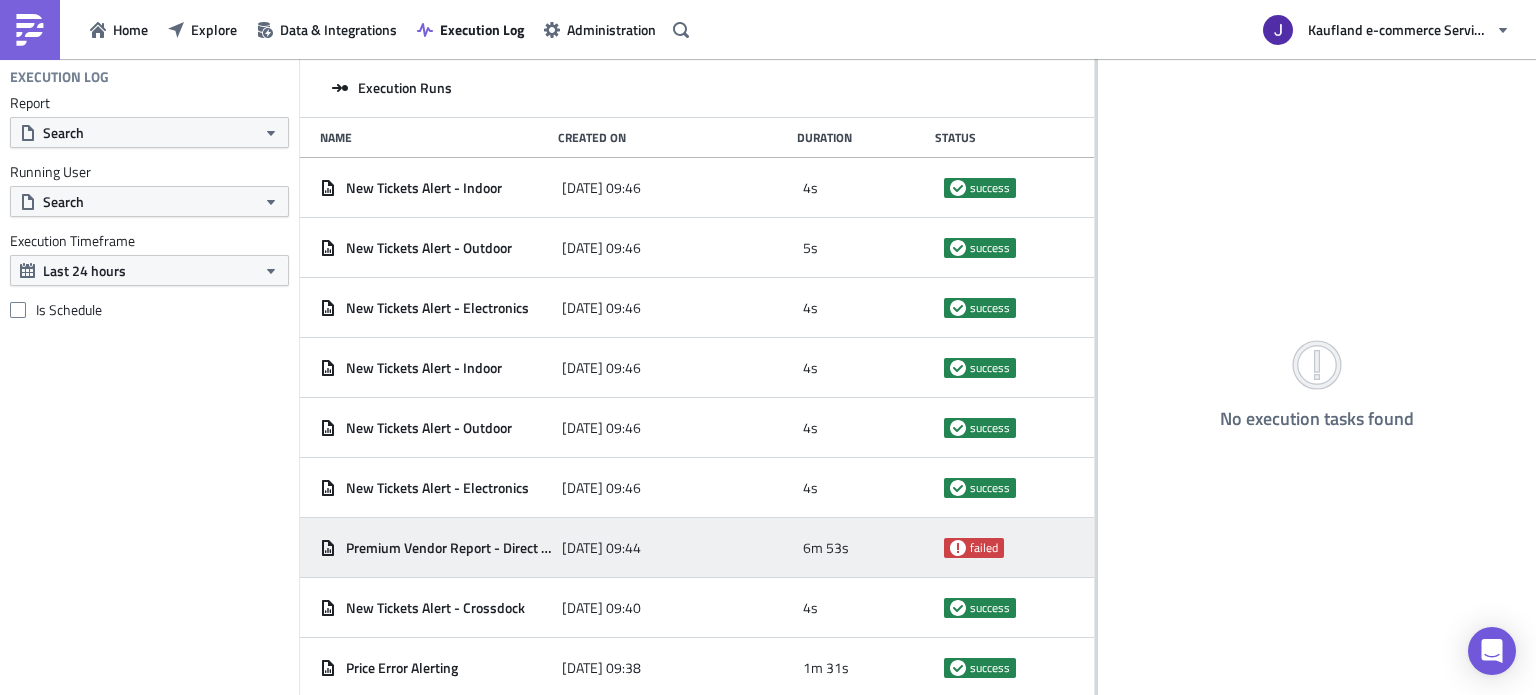 click on "Premium Vendor Report - Direct Sales [DATE] 09:44 6m 53s failed" at bounding box center (697, 548) 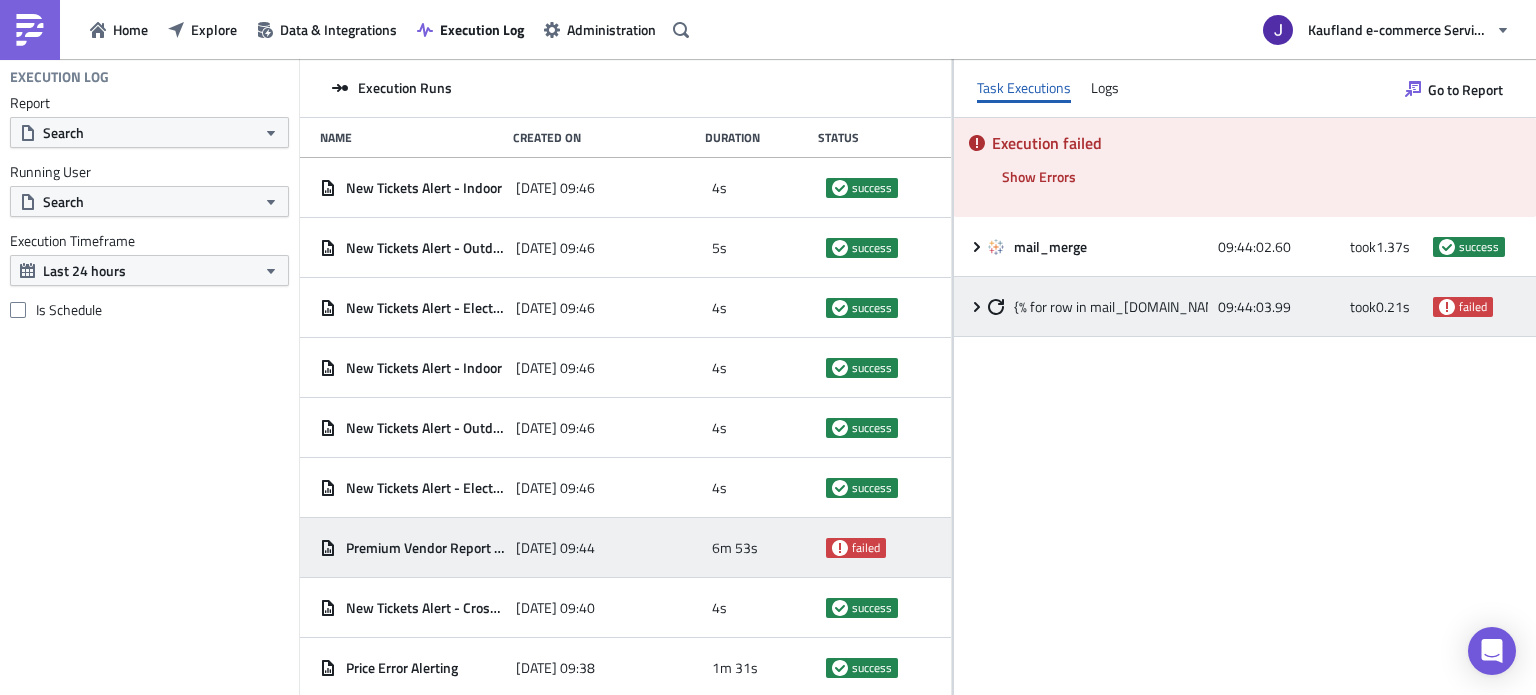 click 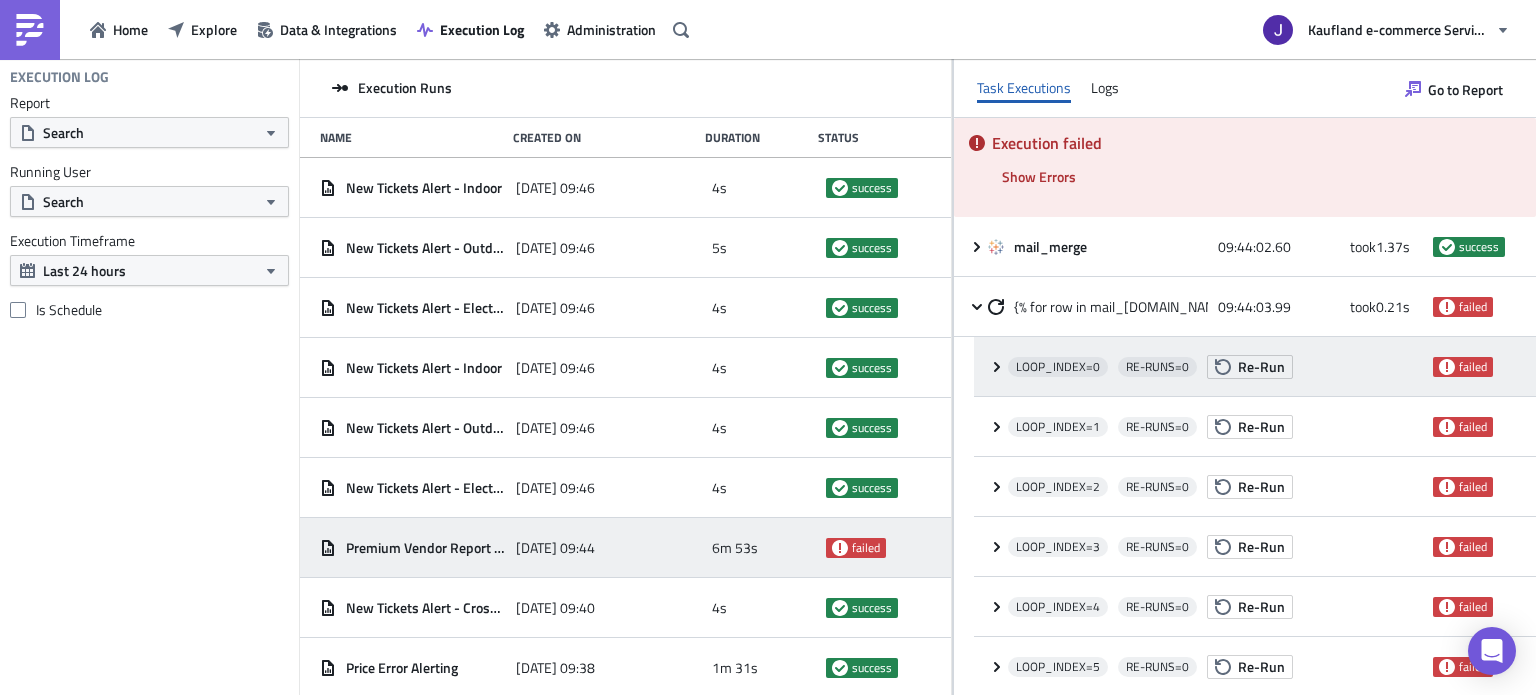 click 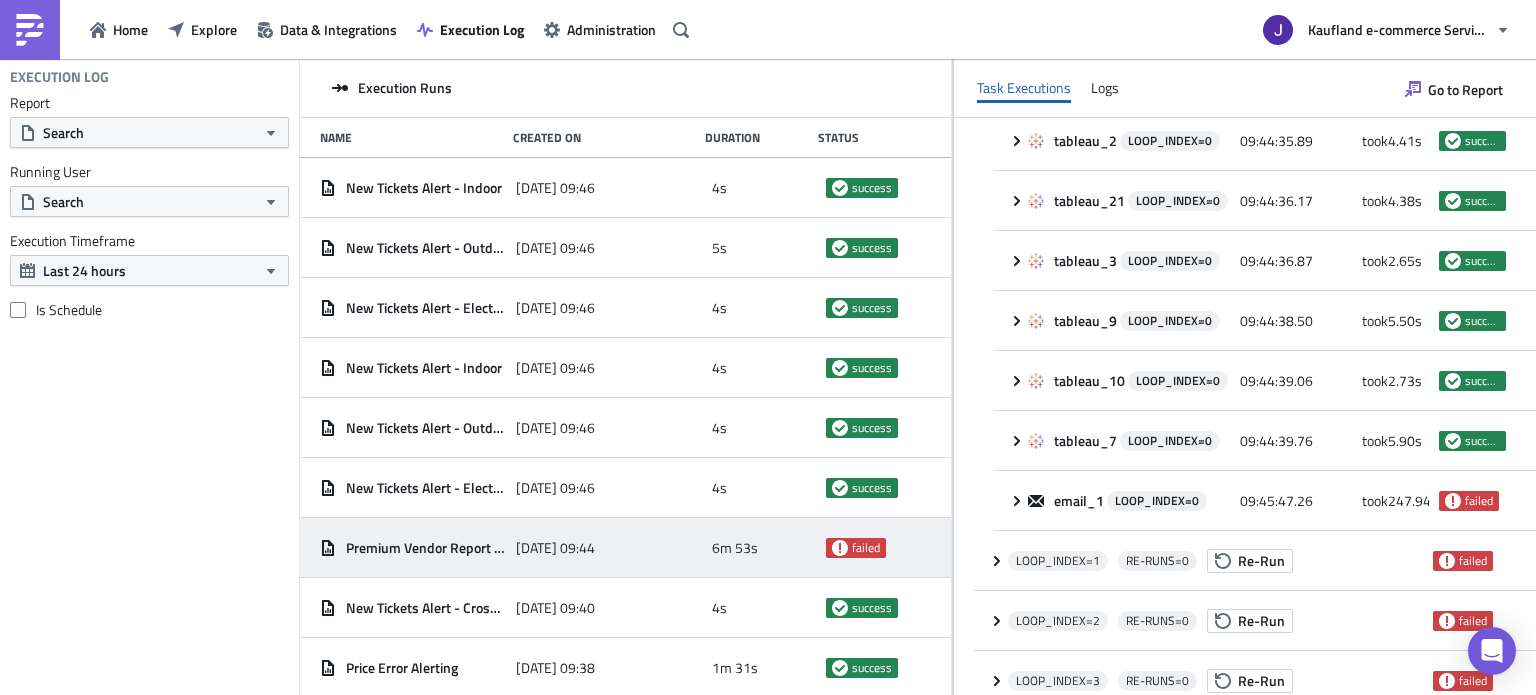 scroll, scrollTop: 1100, scrollLeft: 0, axis: vertical 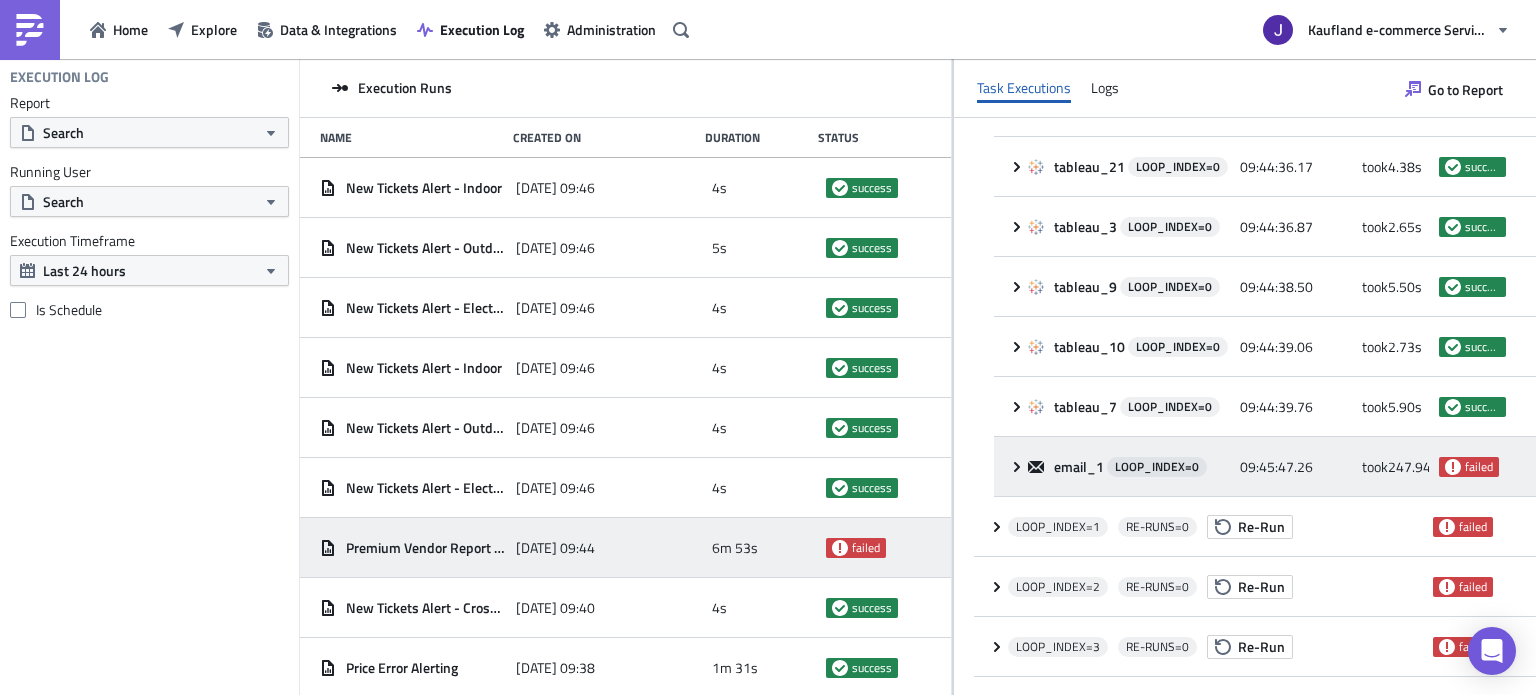 click 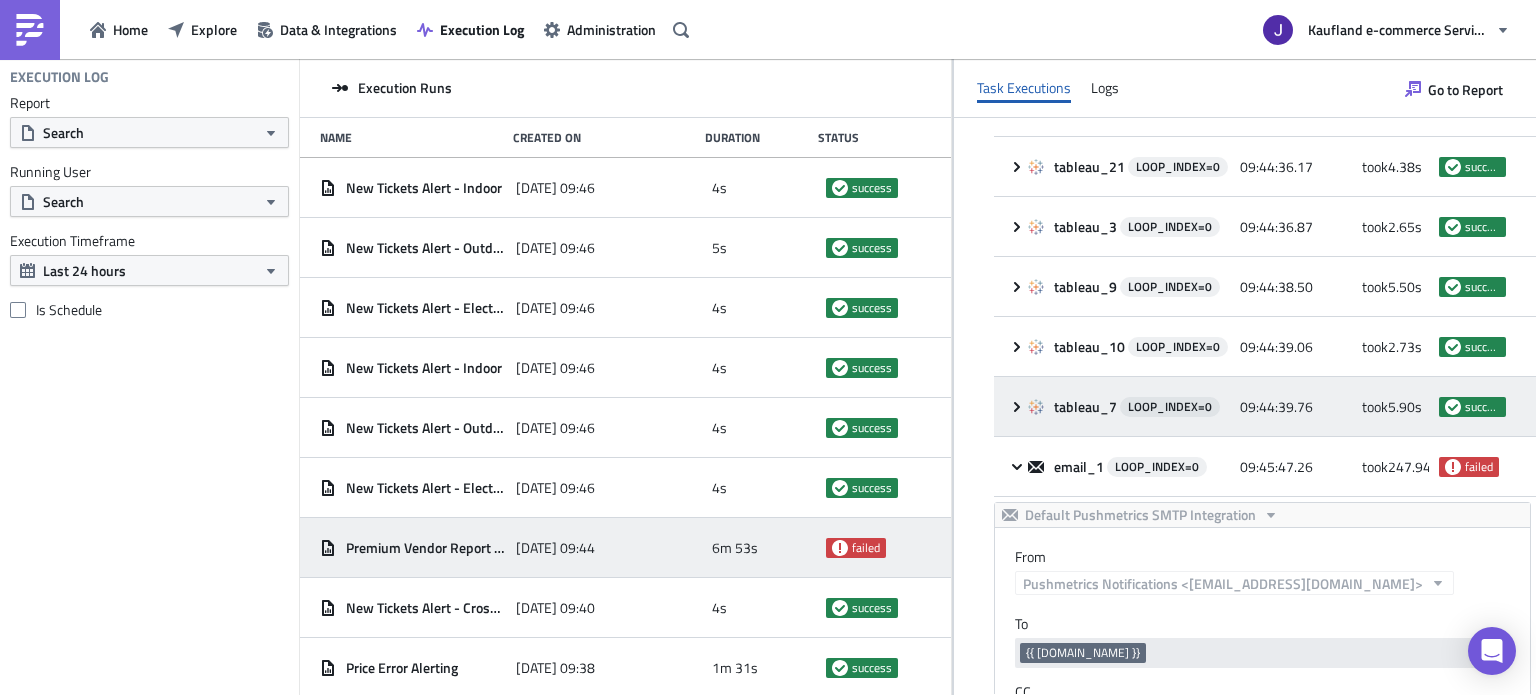 scroll, scrollTop: 0, scrollLeft: 0, axis: both 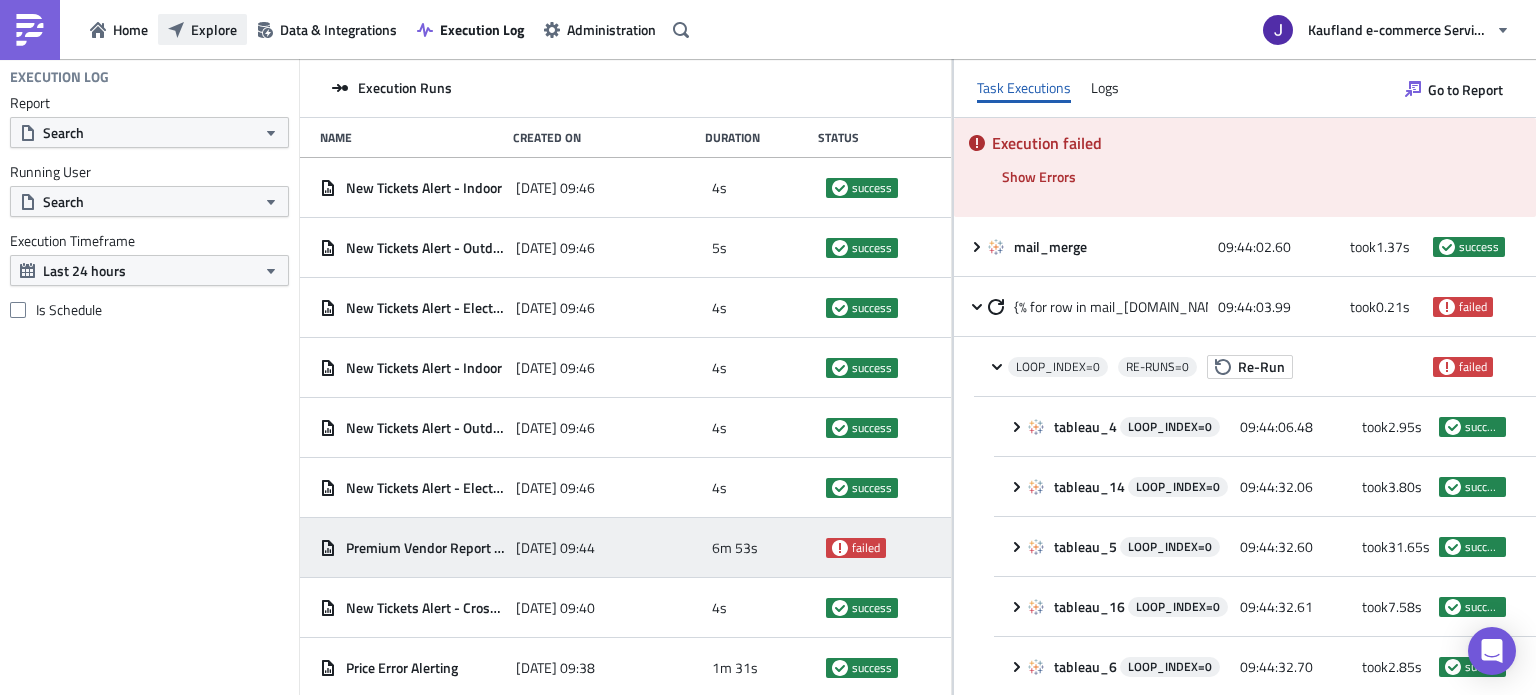 click on "Explore" at bounding box center [214, 29] 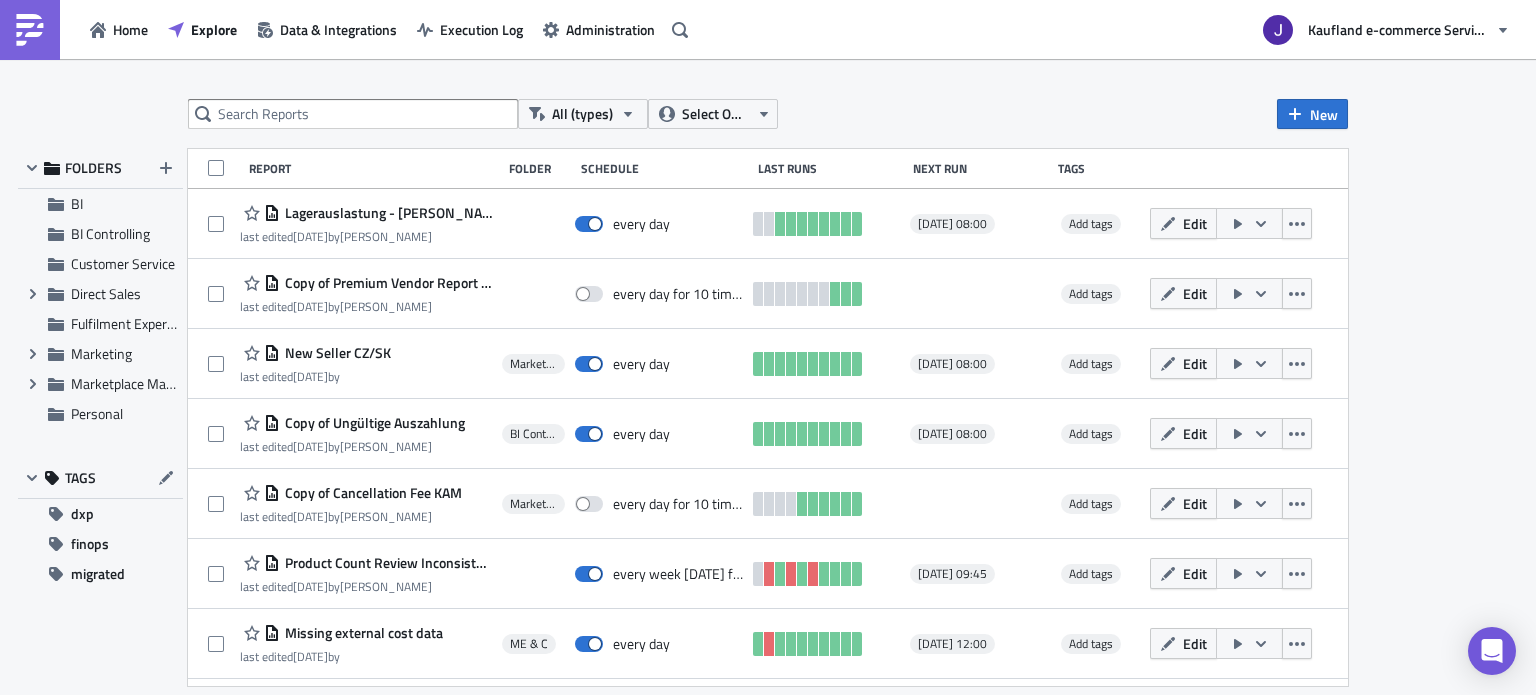 click on "All (types) Select Owner New FOLDERS BI BI Controlling Customer Service Expand group Direct Sales Fulfilment Experience Expand group Marketing Expand group Marketplace Management Personal TAGS dxp finops migrated Report Folder Schedule Last Runs Next Run Tags  Lagerauslastung - [PERSON_NAME] last edited  [DATE]  by  [PERSON_NAME] every day  [DATE] 08:00 Add tags Edit Copy of Premium Vendor Report - Direct Sales last edited  [DATE]  by  [PERSON_NAME] every day for 10 times  Add tags Edit New Seller CZ/SK last edited  [DATE]  by    Marketplace Management every day  [DATE] 08:00 Add tags Edit Copy of Ungültige Auszahlung last edited  [DATE]  by  [PERSON_NAME] BI Controlling every day  [DATE] 08:00 Add tags Edit Copy of Cancellation Fee KAM last edited  [DATE]  by  [PERSON_NAME] Marketplace Management every day for 10 times  Add tags Edit Product Count Review Inconsistency on PDP last edited  [DATE]  by  [PERSON_NAME] sonnenschei every week [DATE] for 10 times  Add tags" at bounding box center [768, 378] 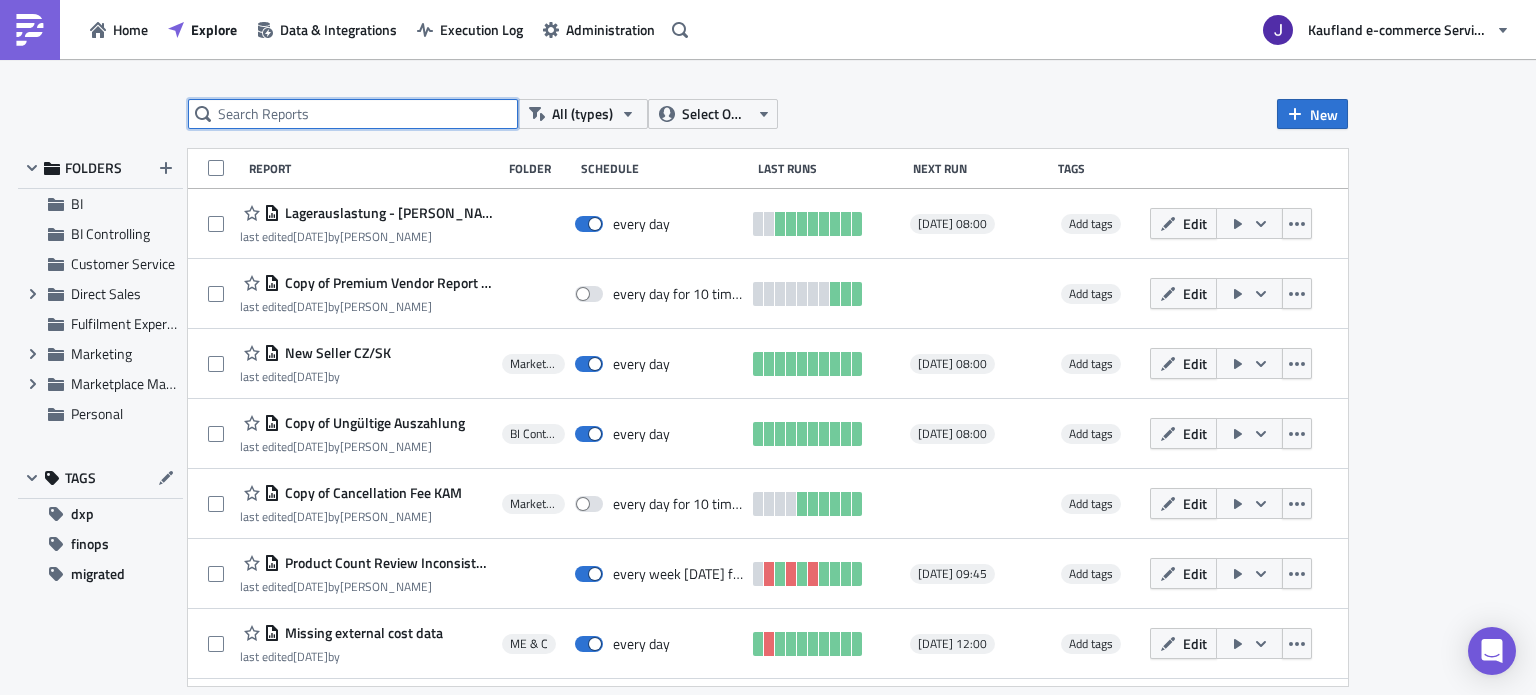 click at bounding box center [353, 114] 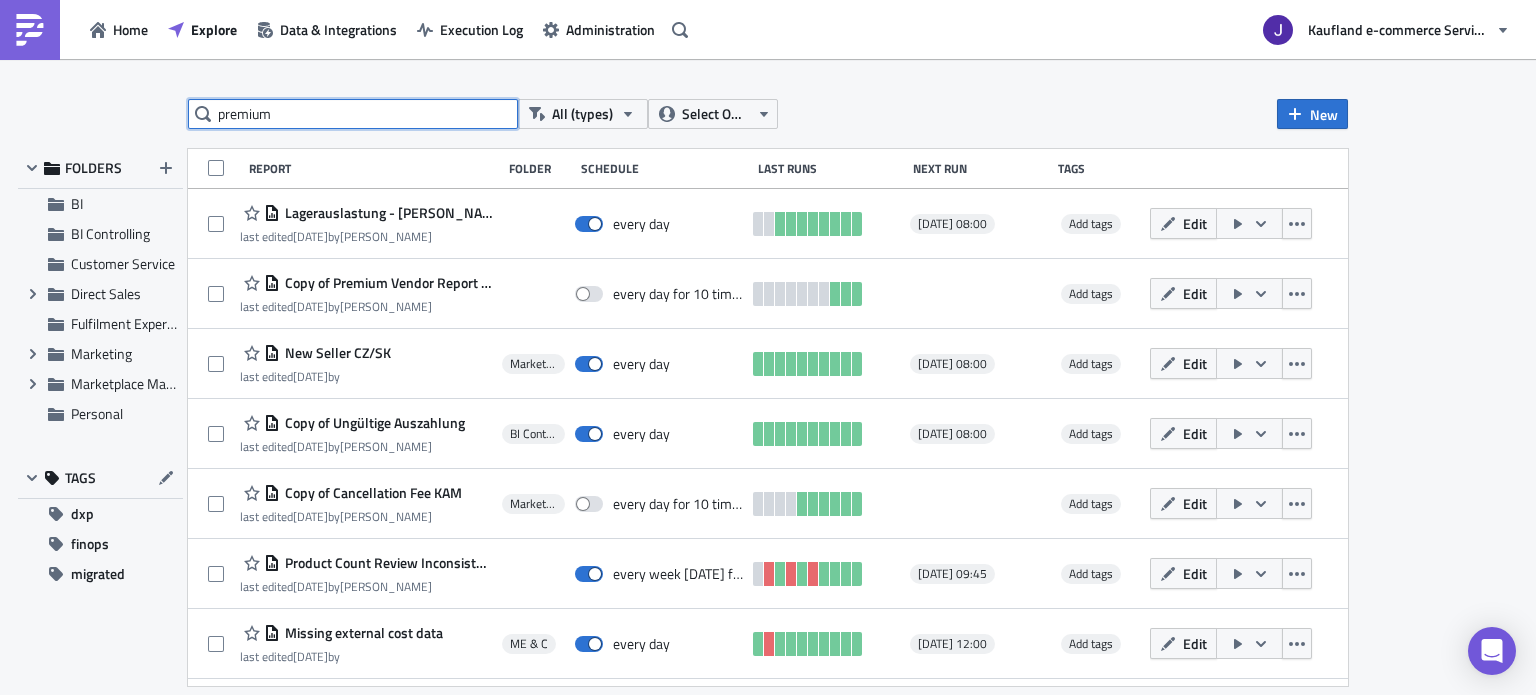 type on "premium" 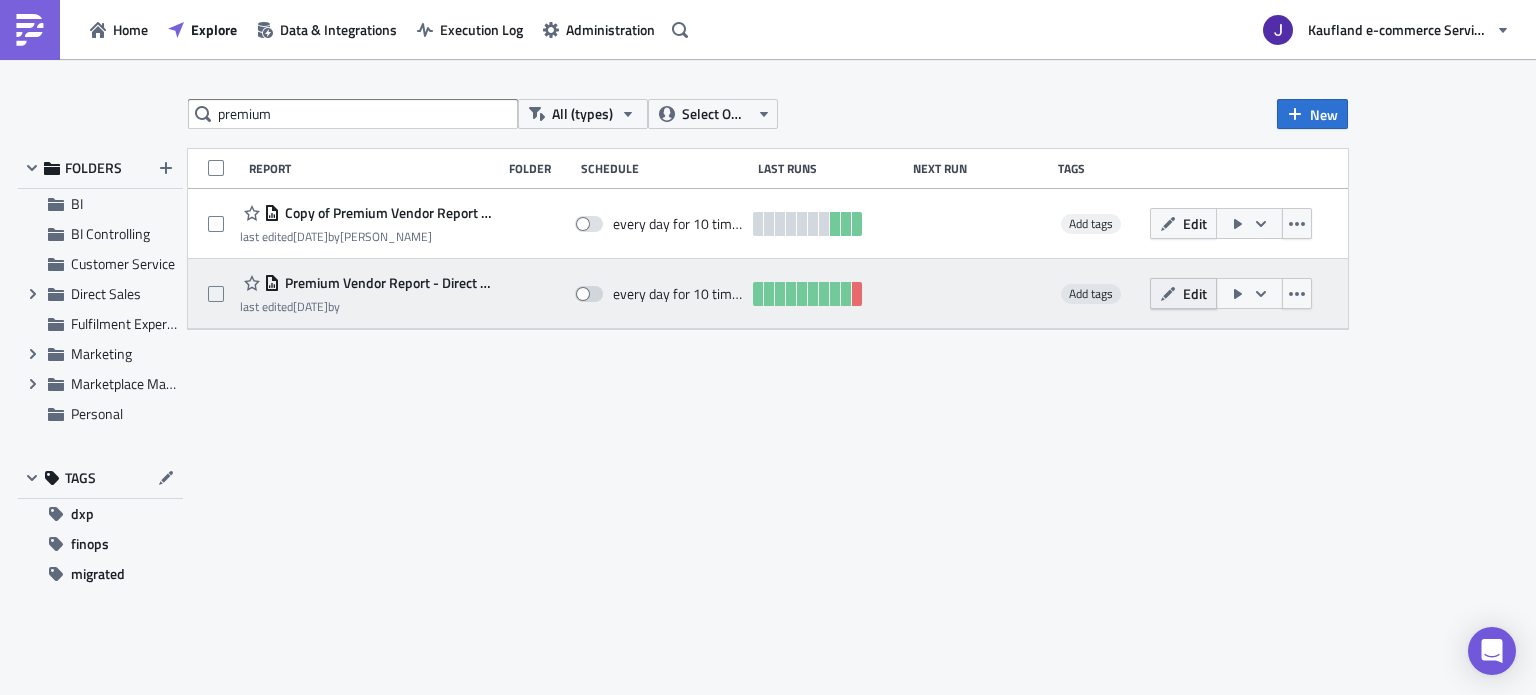 click on "Edit" at bounding box center [1183, 293] 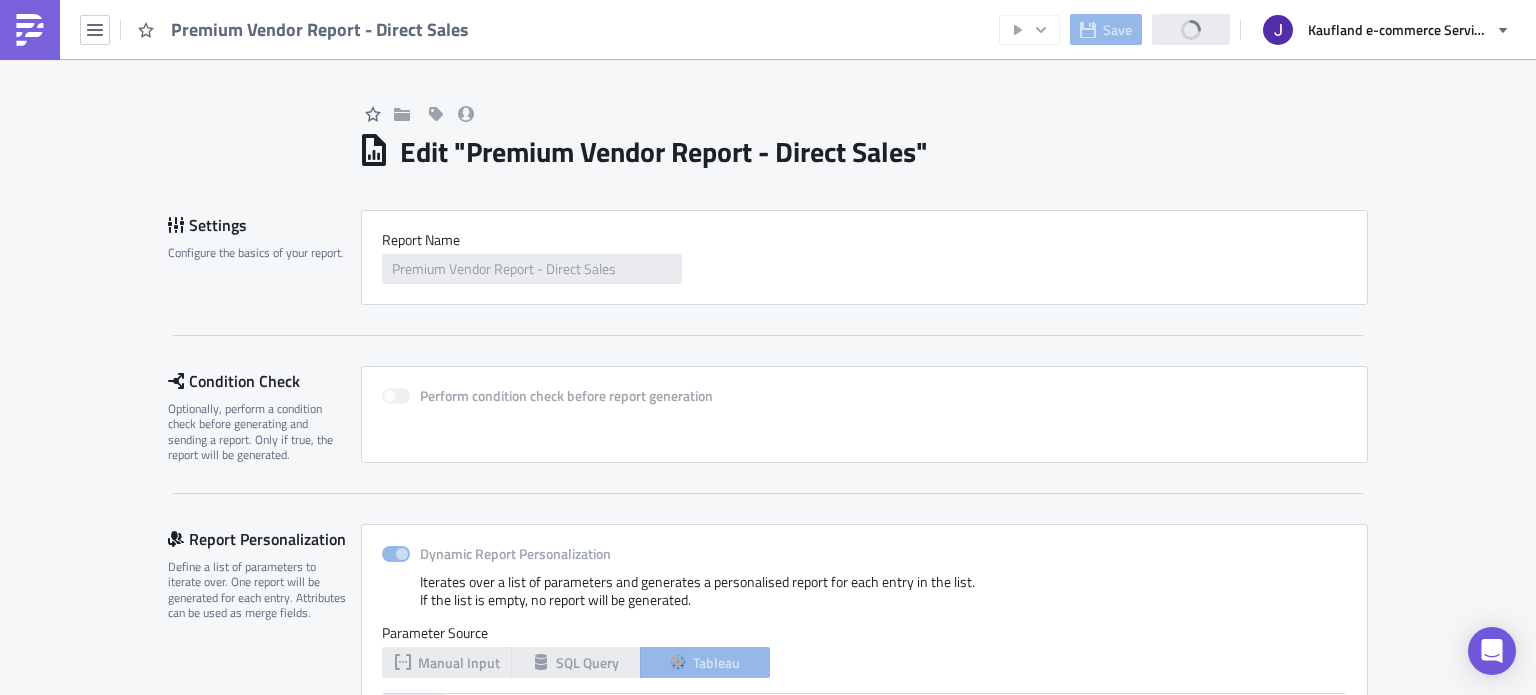 scroll, scrollTop: 0, scrollLeft: 0, axis: both 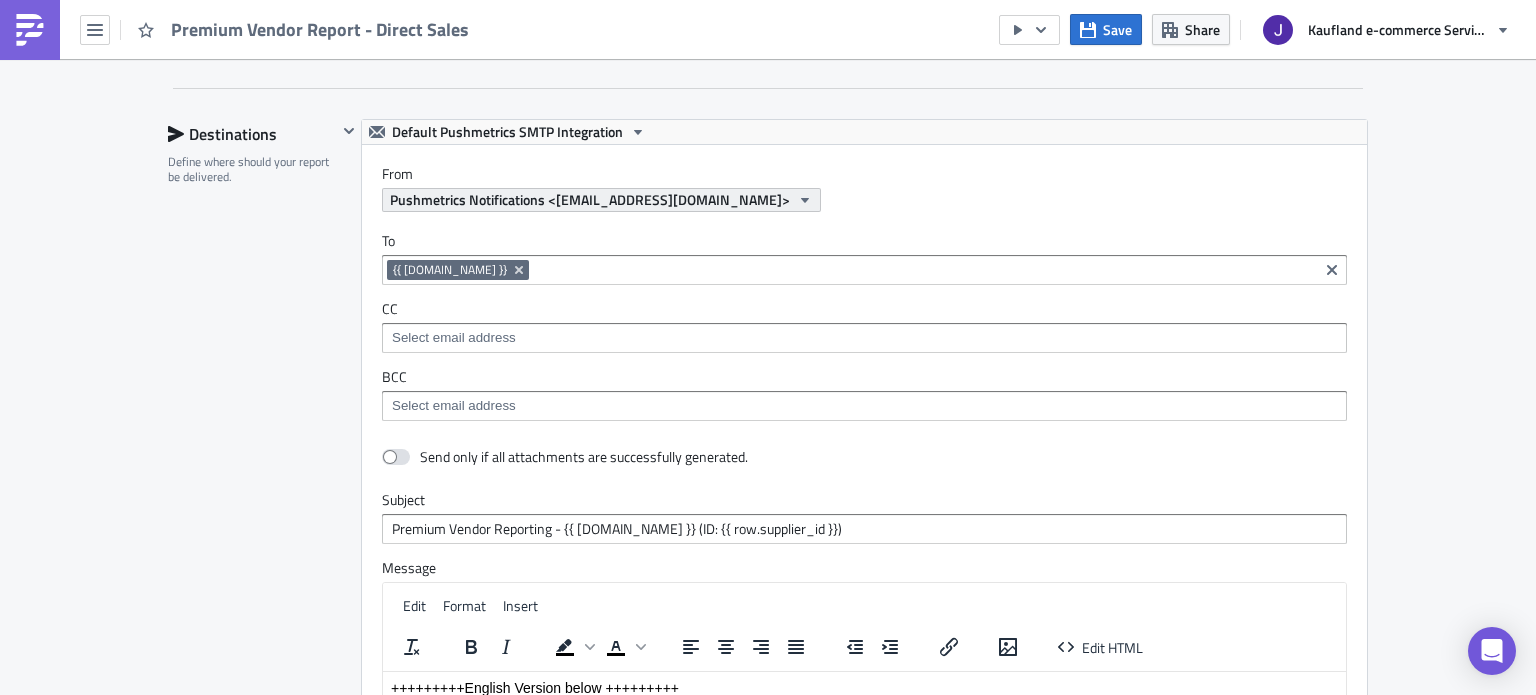 click on "Pushmetrics Notifications <[EMAIL_ADDRESS][DOMAIN_NAME]>" at bounding box center [590, 199] 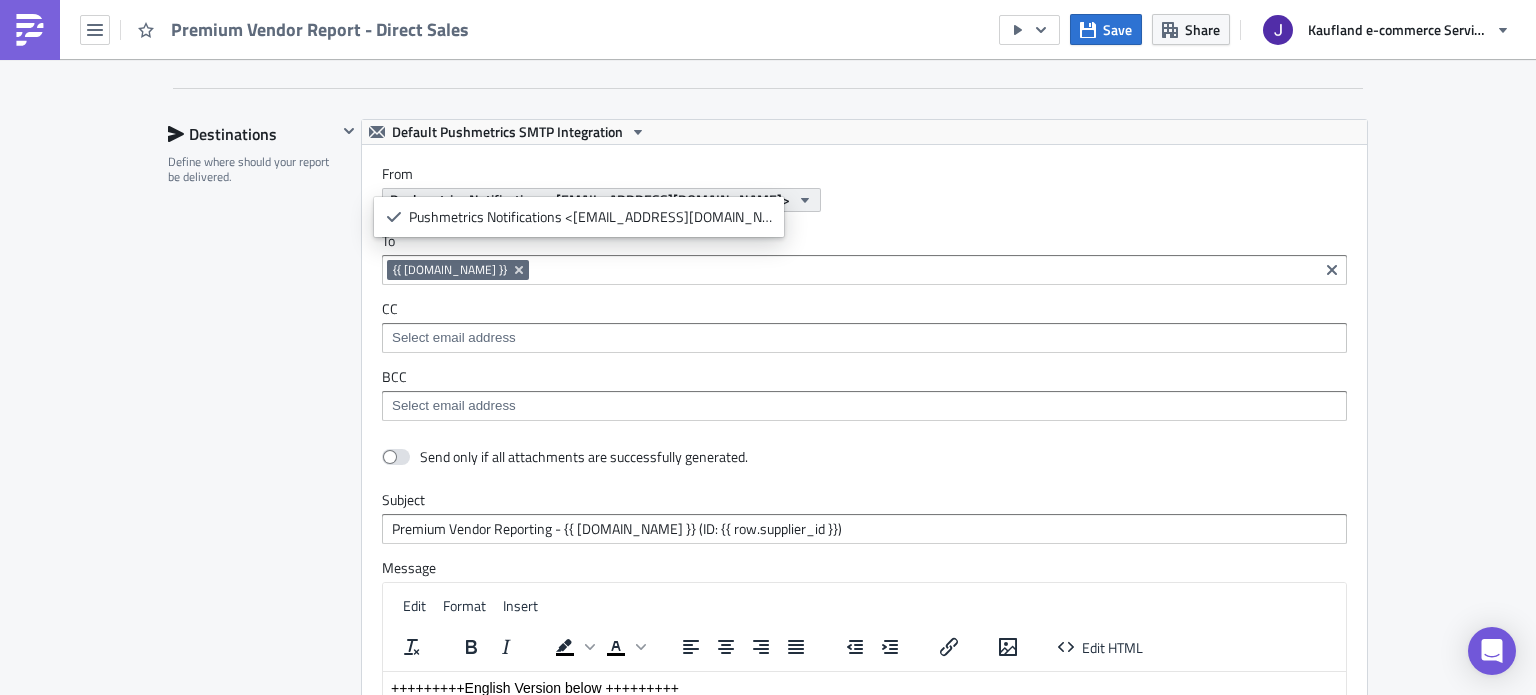 click on "Pushmetrics Notifications <[EMAIL_ADDRESS][DOMAIN_NAME]>" at bounding box center [590, 199] 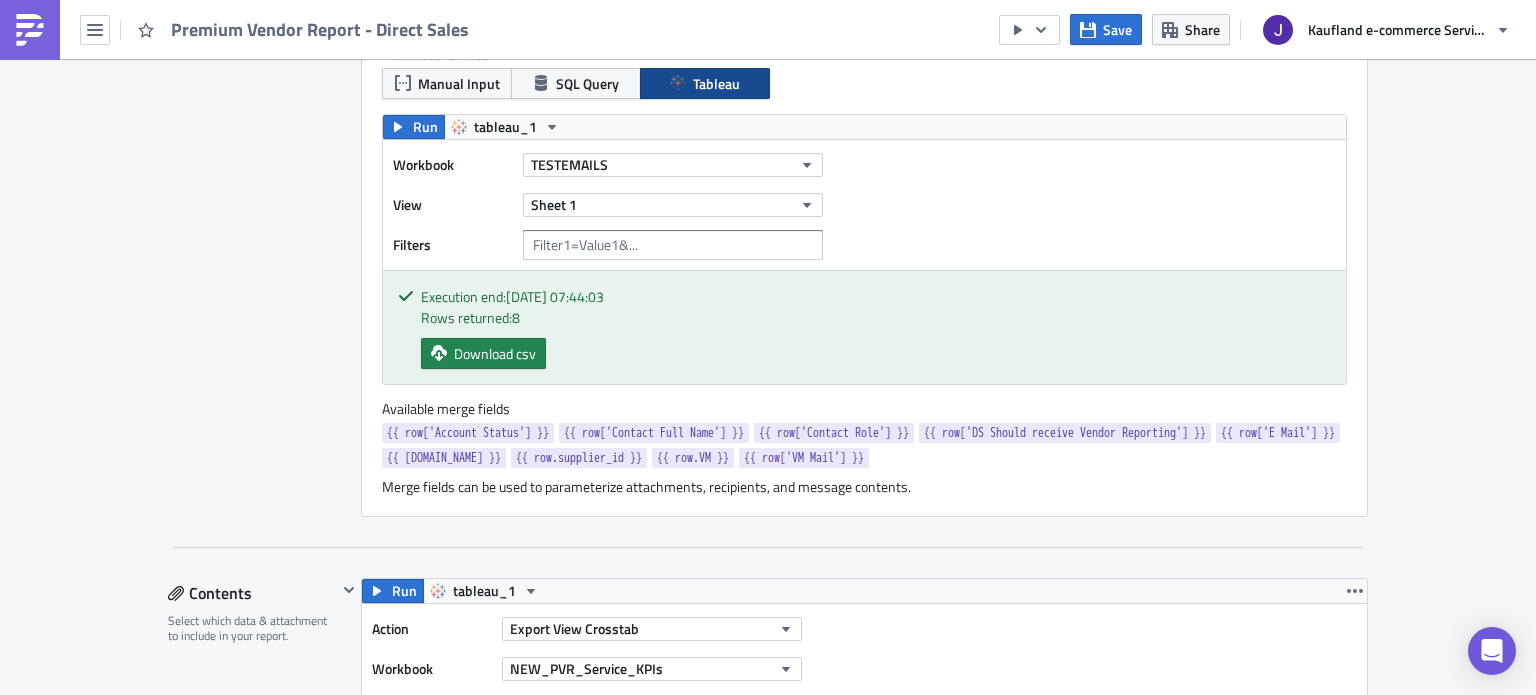 scroll, scrollTop: 500, scrollLeft: 0, axis: vertical 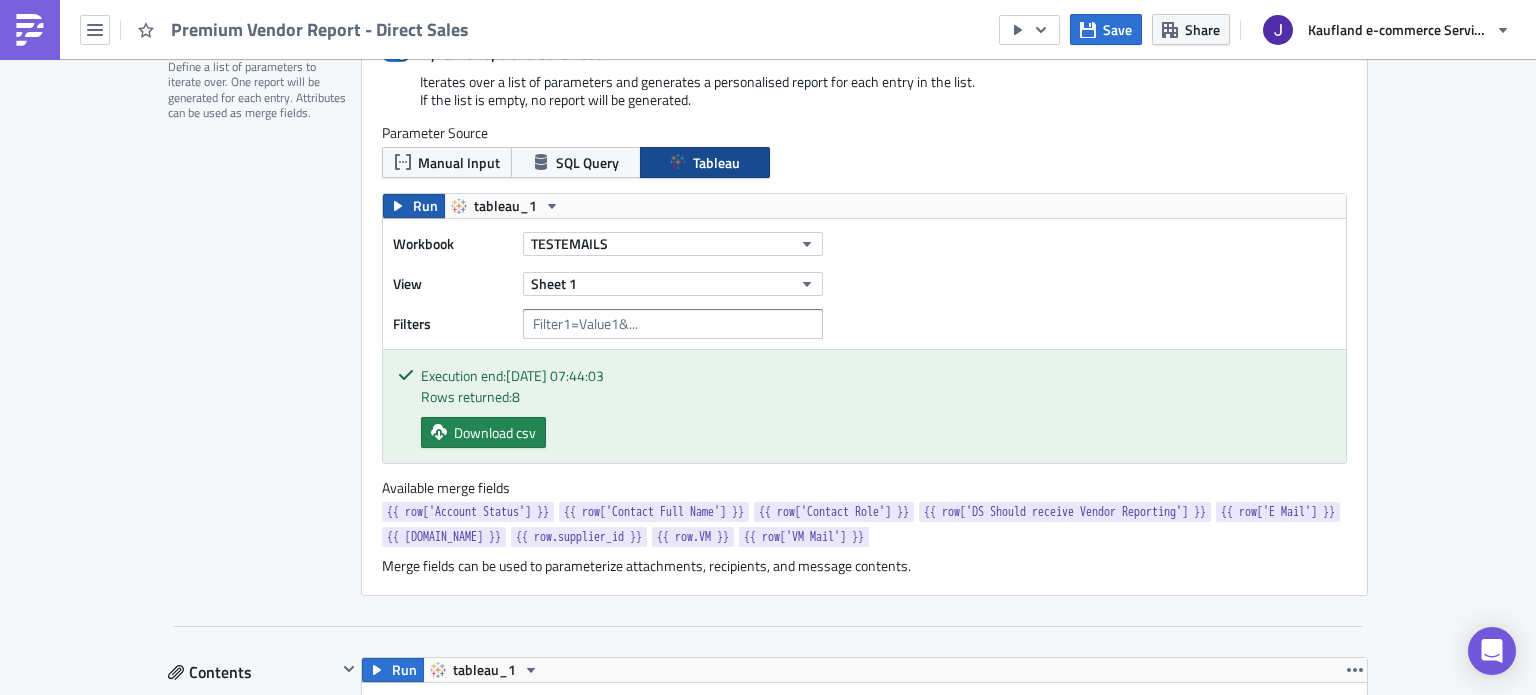 click on "Run" at bounding box center (425, 206) 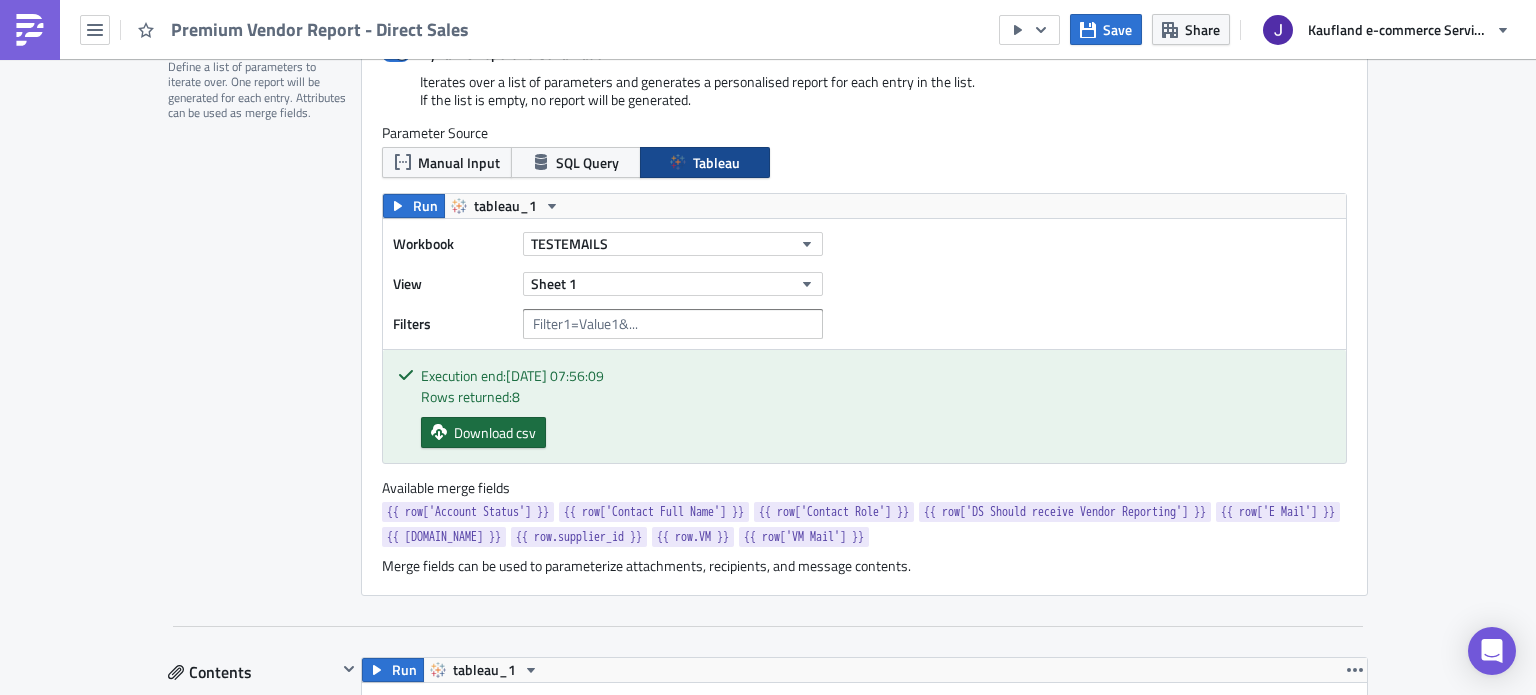 click on "Download csv" at bounding box center [495, 432] 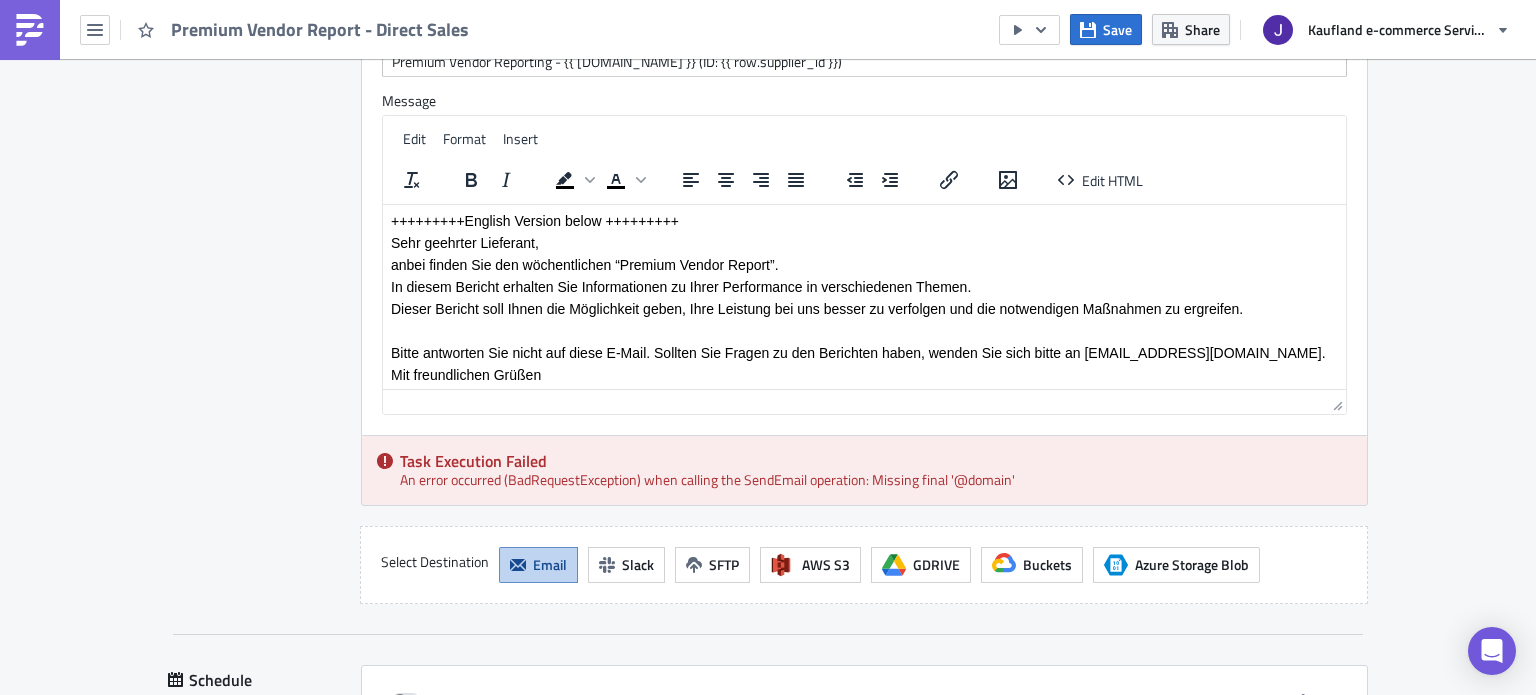 scroll, scrollTop: 8400, scrollLeft: 0, axis: vertical 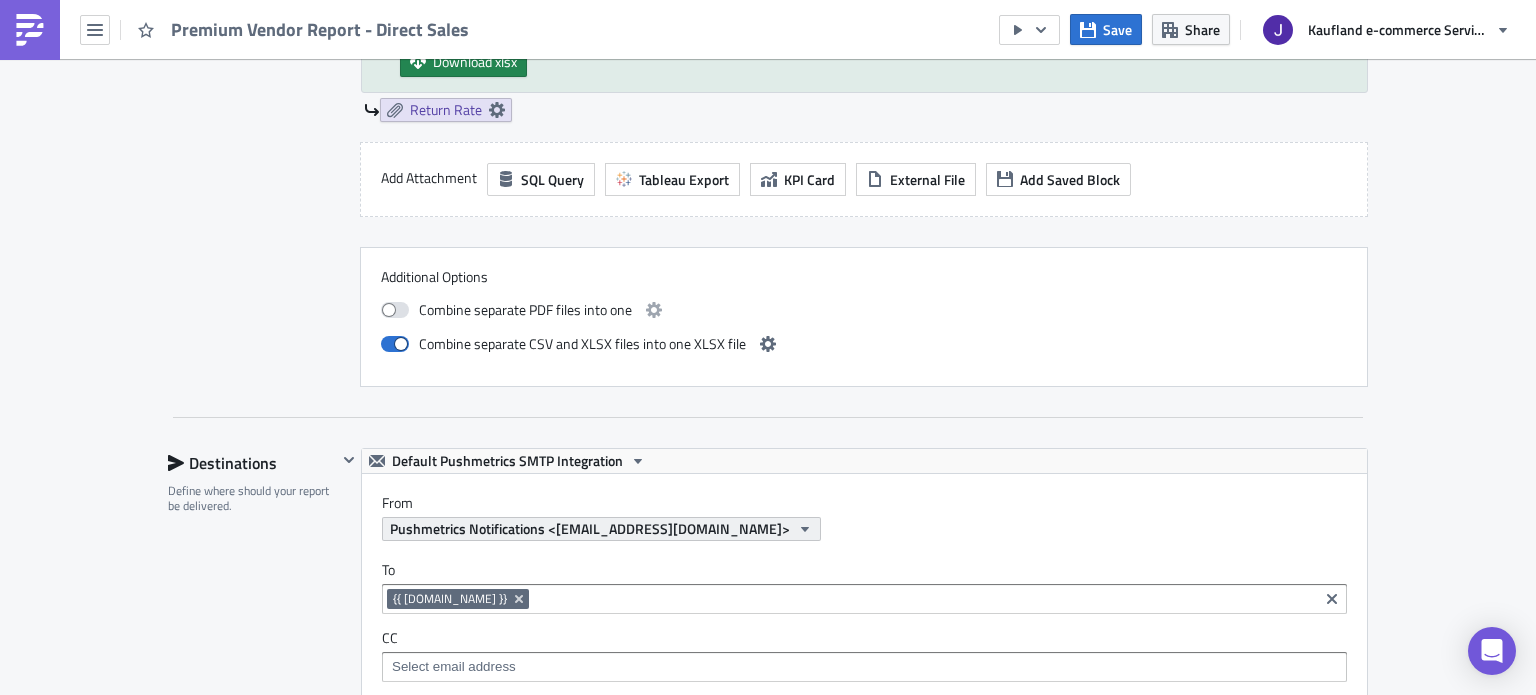 click on "Pushmetrics Notifications <[EMAIL_ADDRESS][DOMAIN_NAME]>" at bounding box center (590, 528) 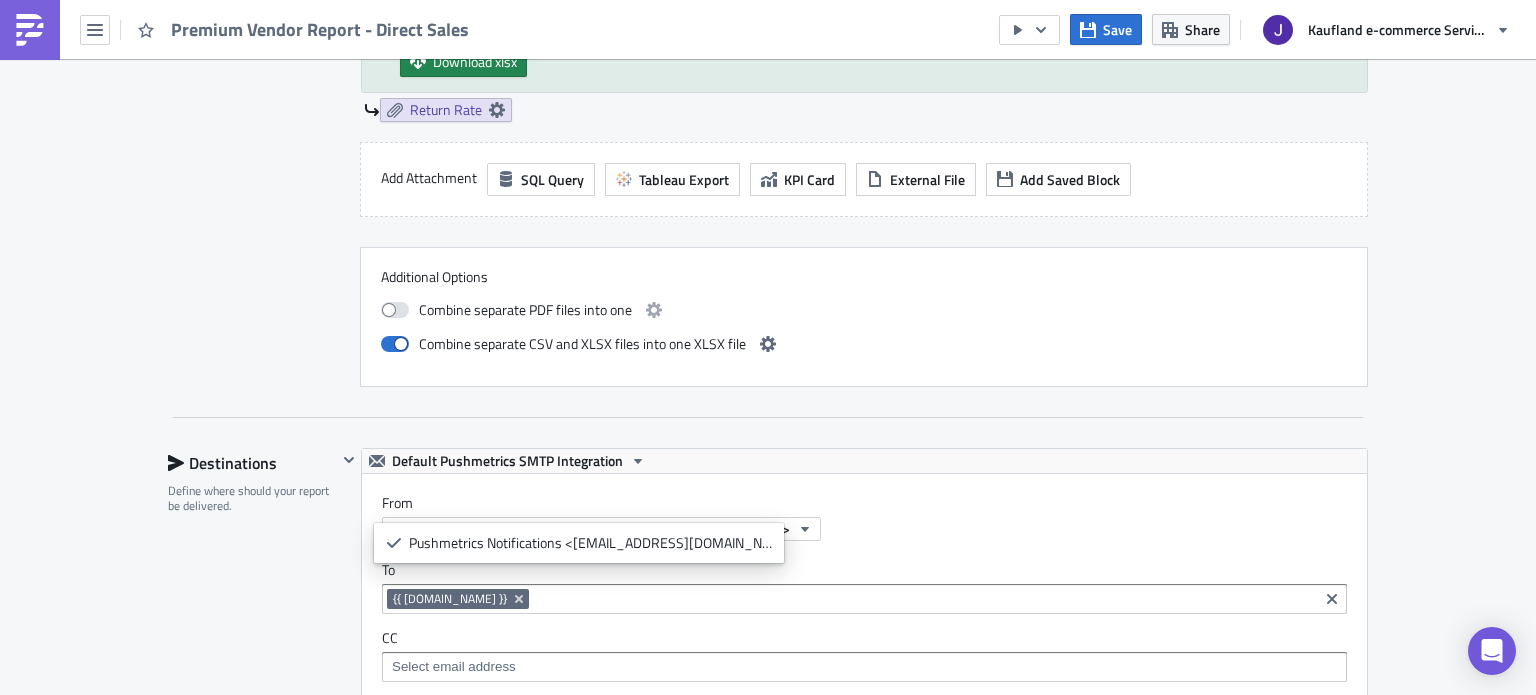 click on "Destinations Define where should your report be delivered." at bounding box center (252, 924) 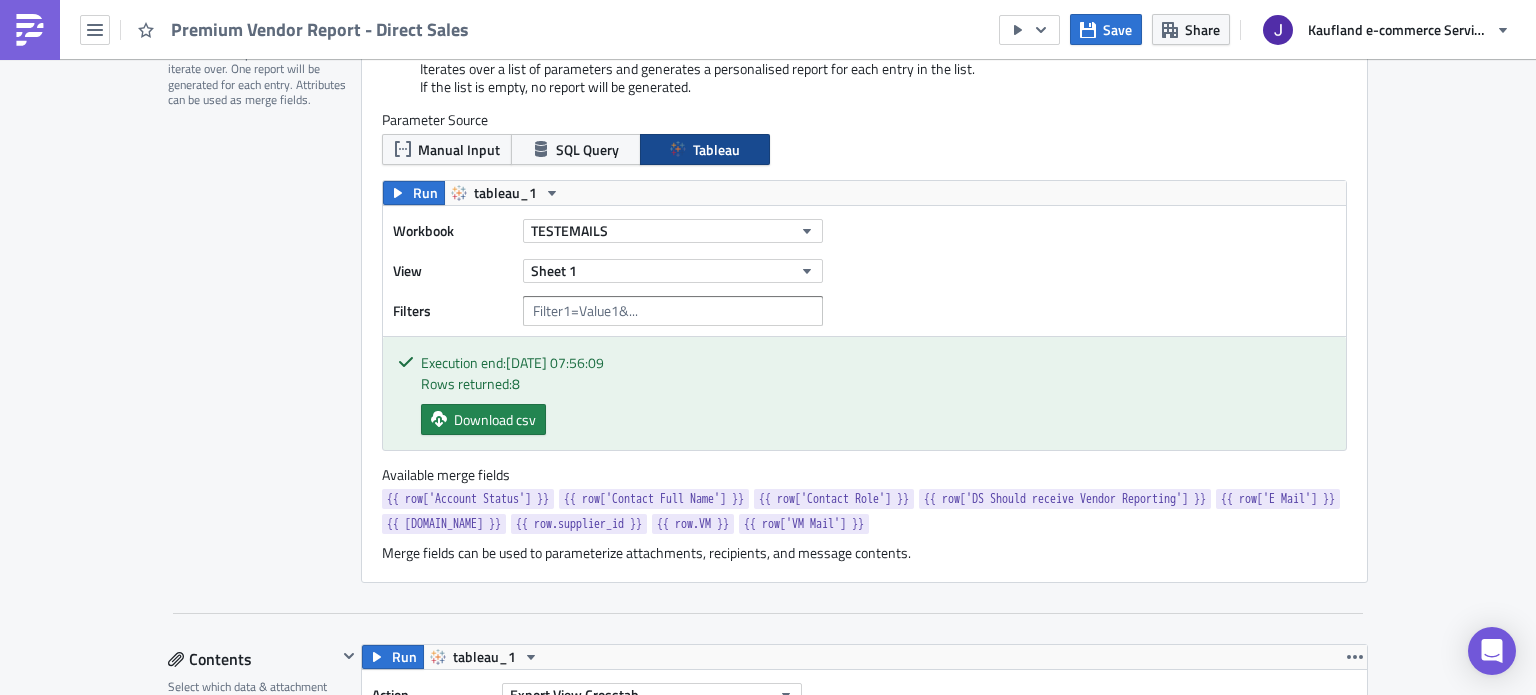 scroll, scrollTop: 600, scrollLeft: 0, axis: vertical 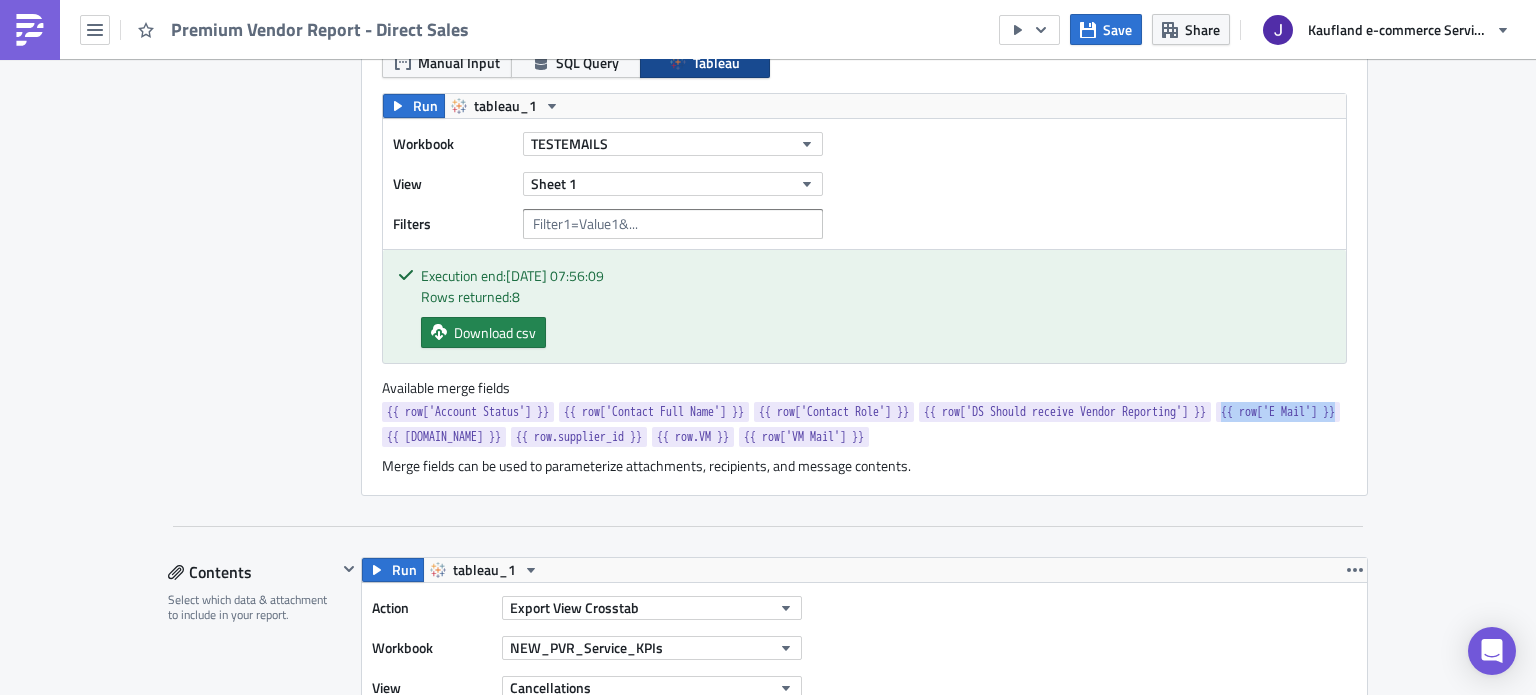 drag, startPoint x: 509, startPoint y: 437, endPoint x: 381, endPoint y: 438, distance: 128.0039 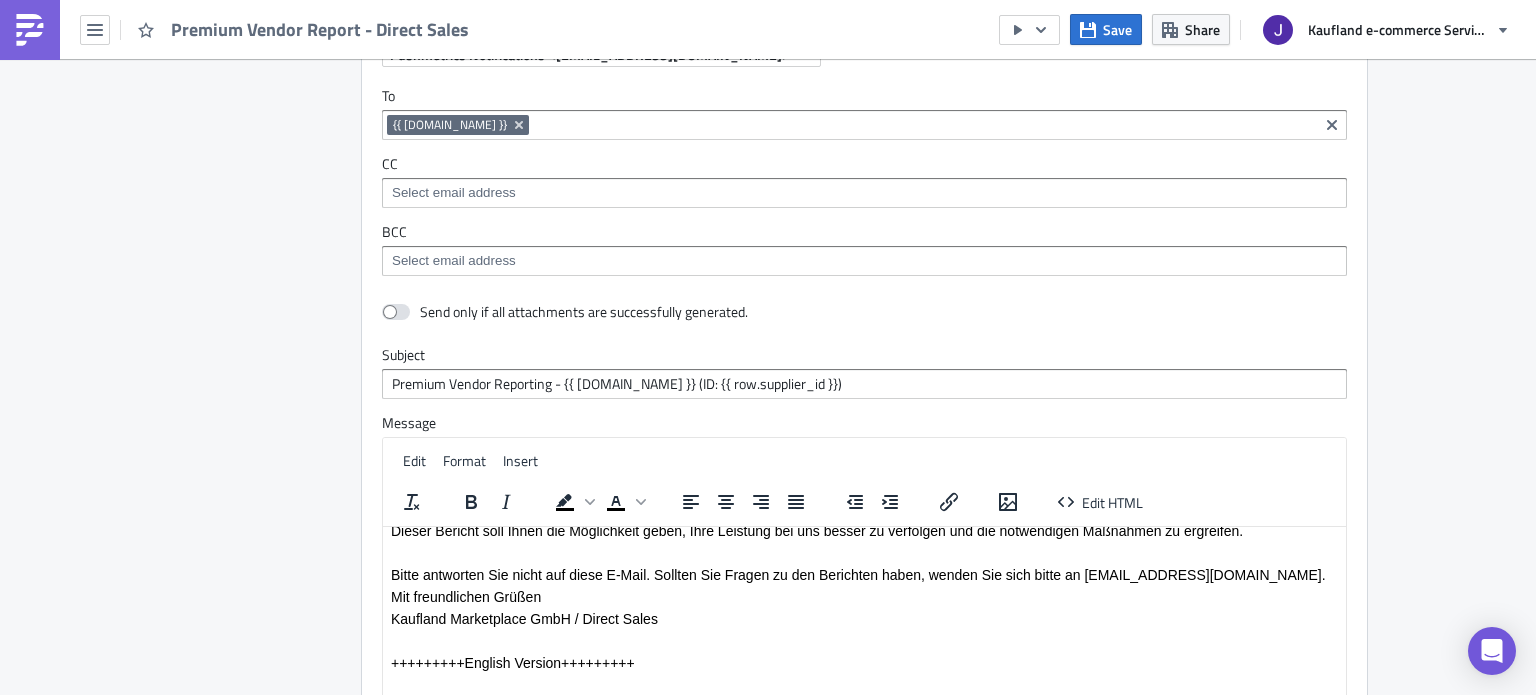scroll, scrollTop: 7952, scrollLeft: 0, axis: vertical 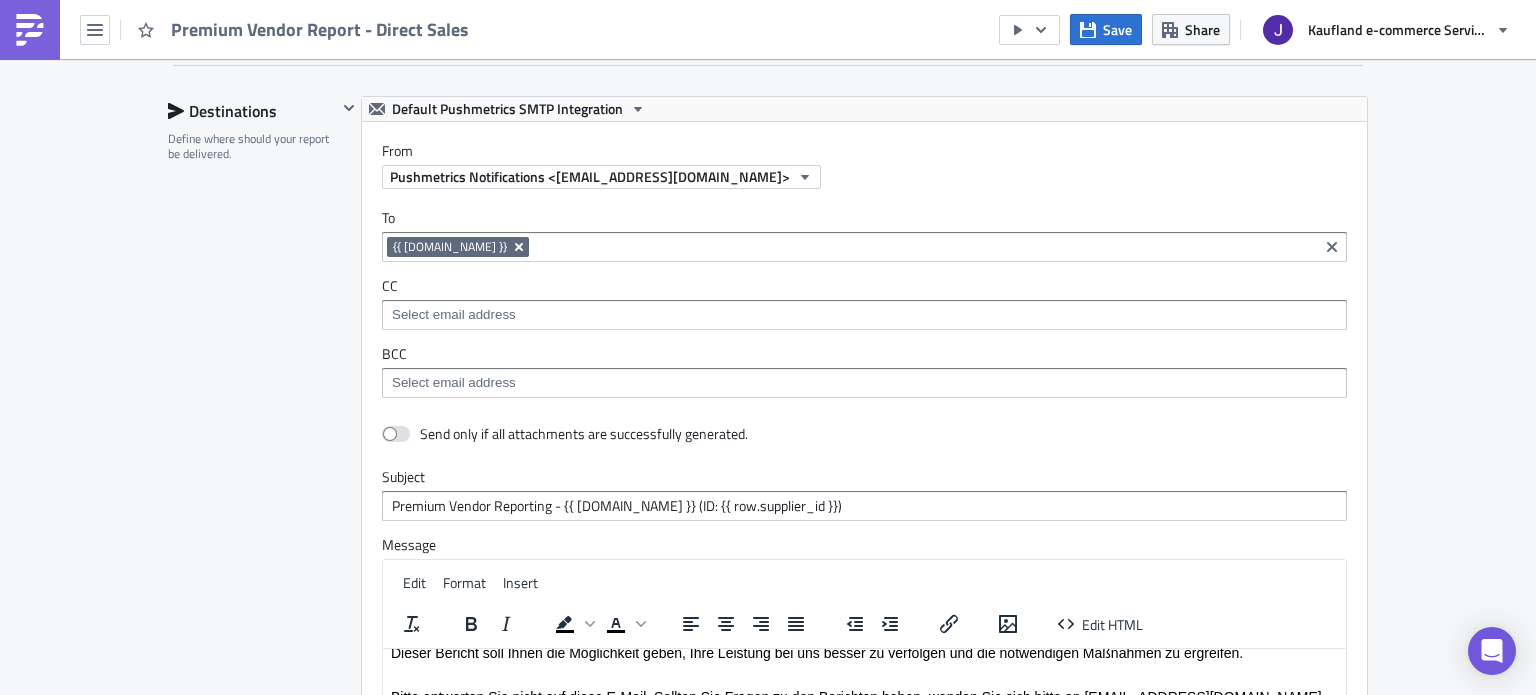 click 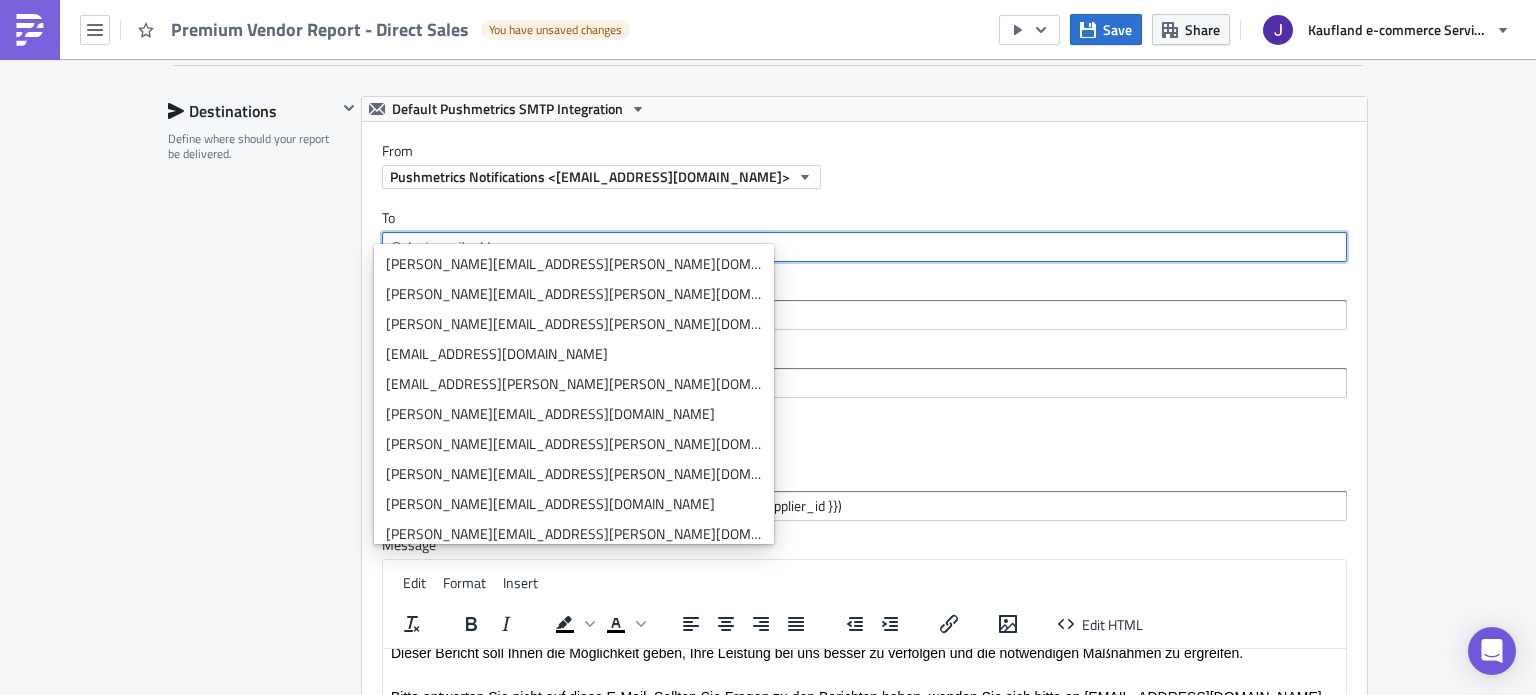 paste on "{{ row['E Mail'] }}" 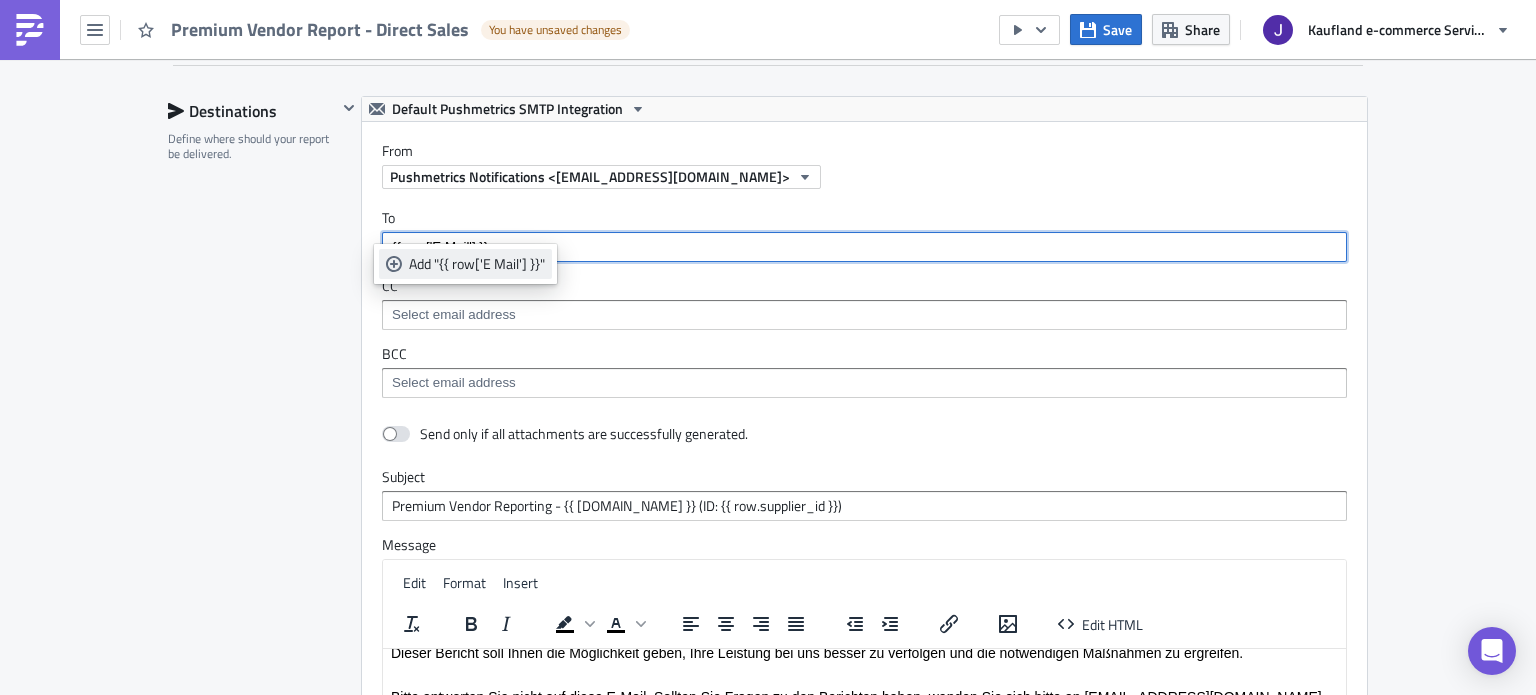 type on "{{ row['E Mail'] }}" 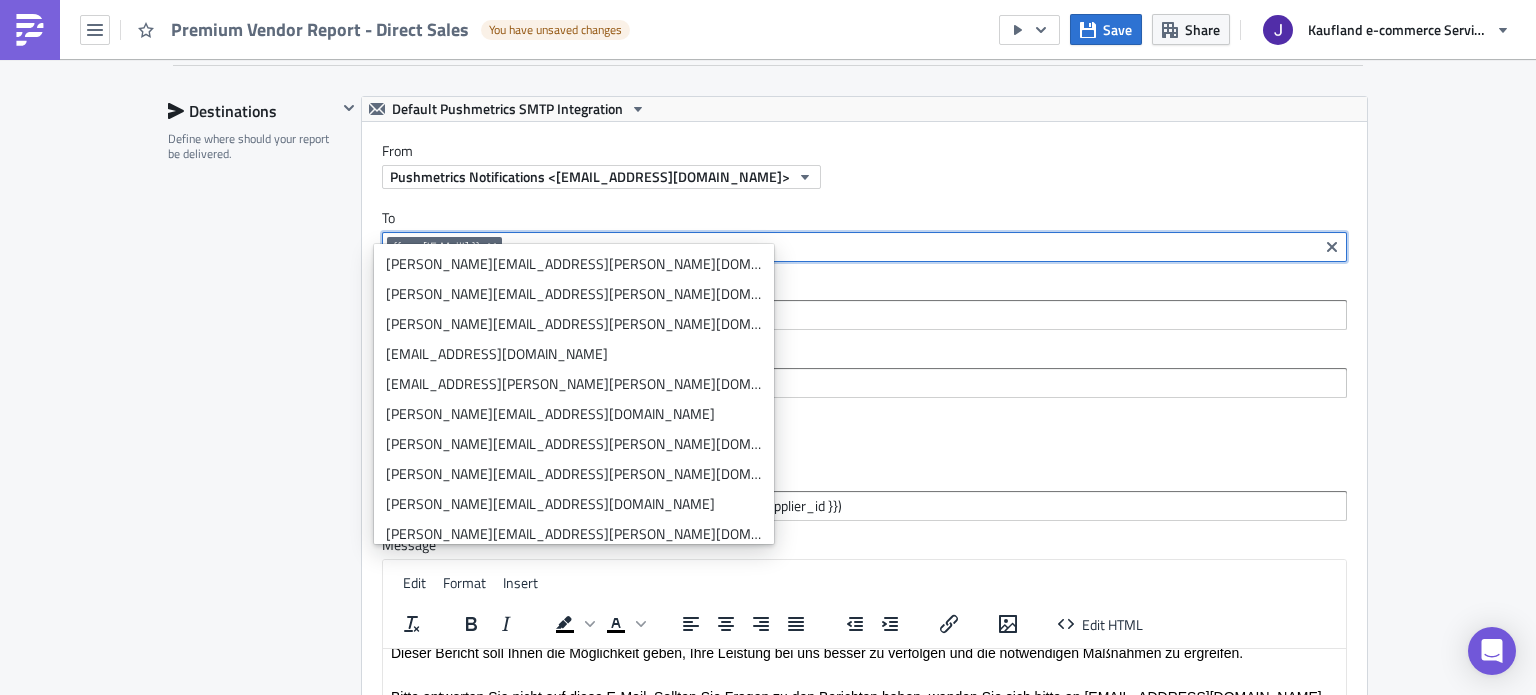 click on "Destinations Define where should your report be delivered." at bounding box center [252, 572] 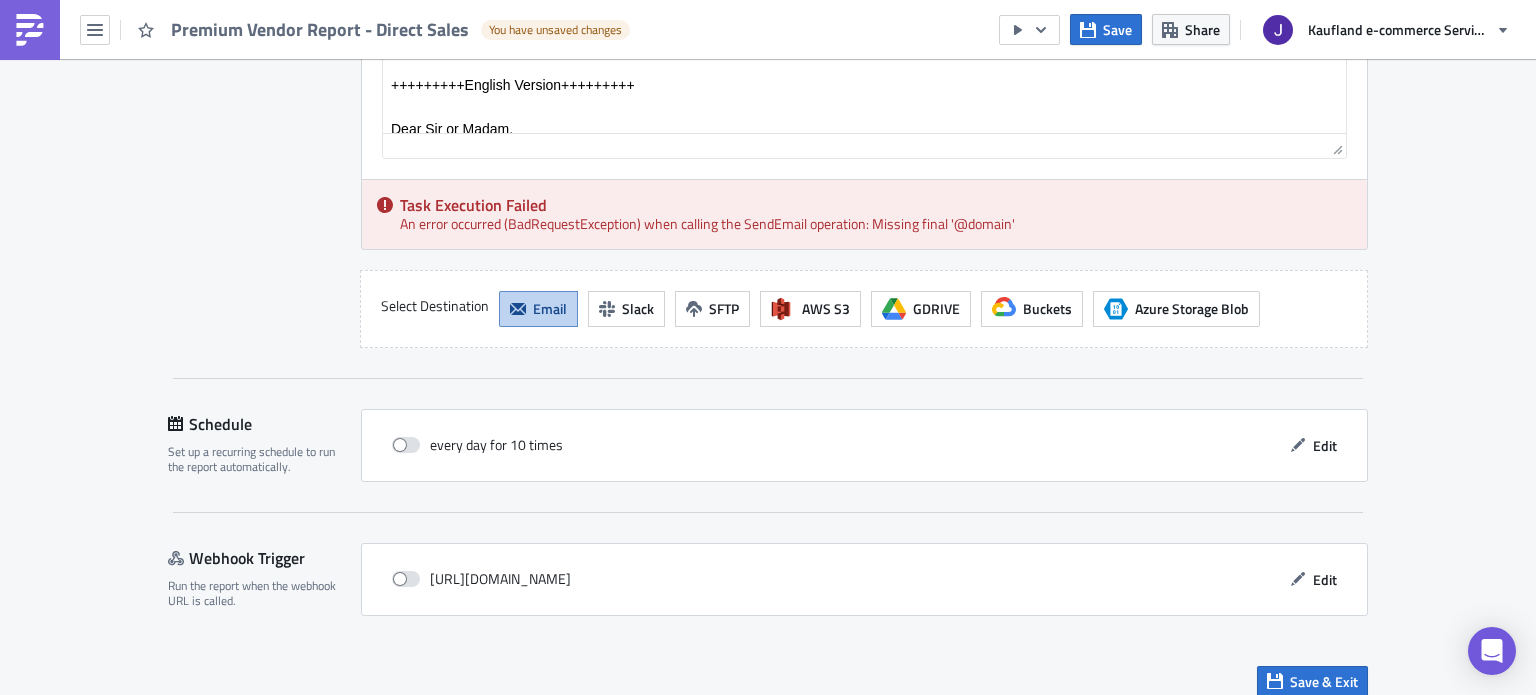 scroll, scrollTop: 8152, scrollLeft: 0, axis: vertical 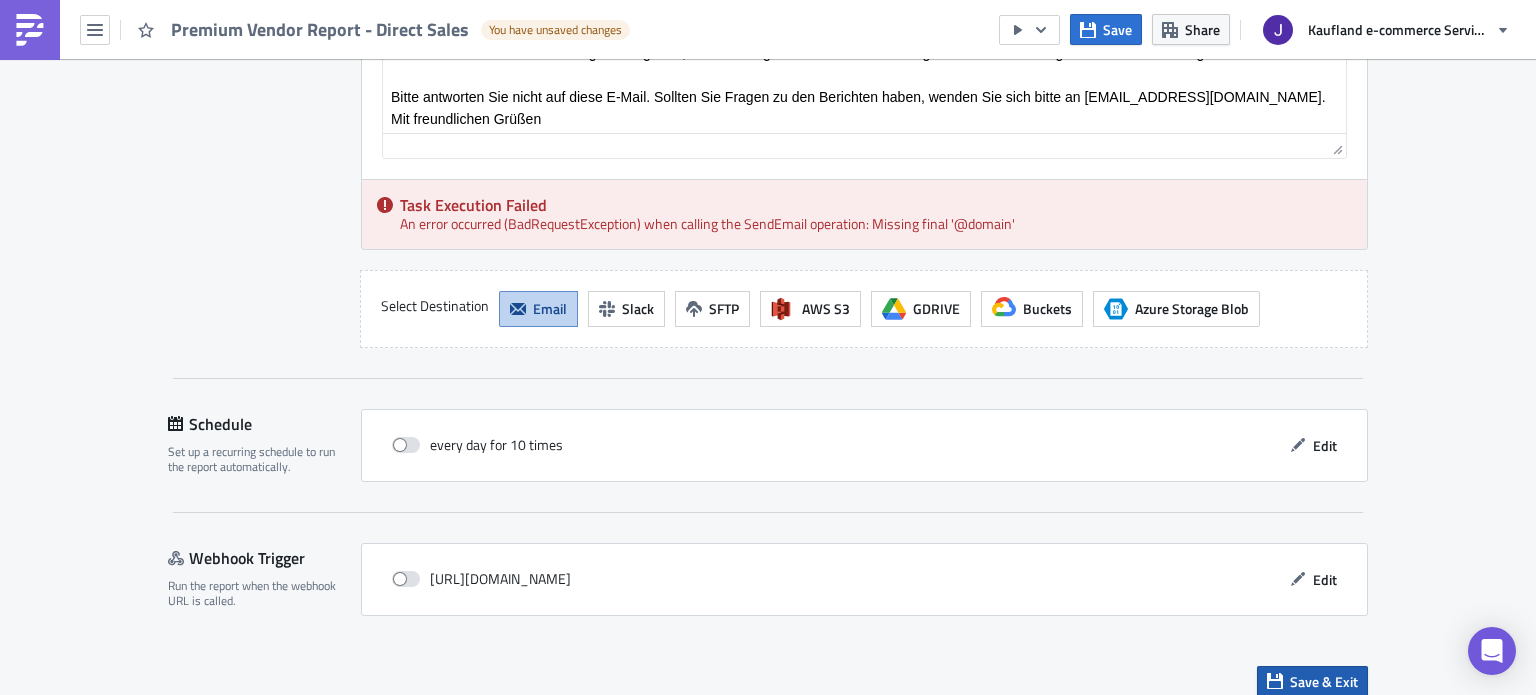 click 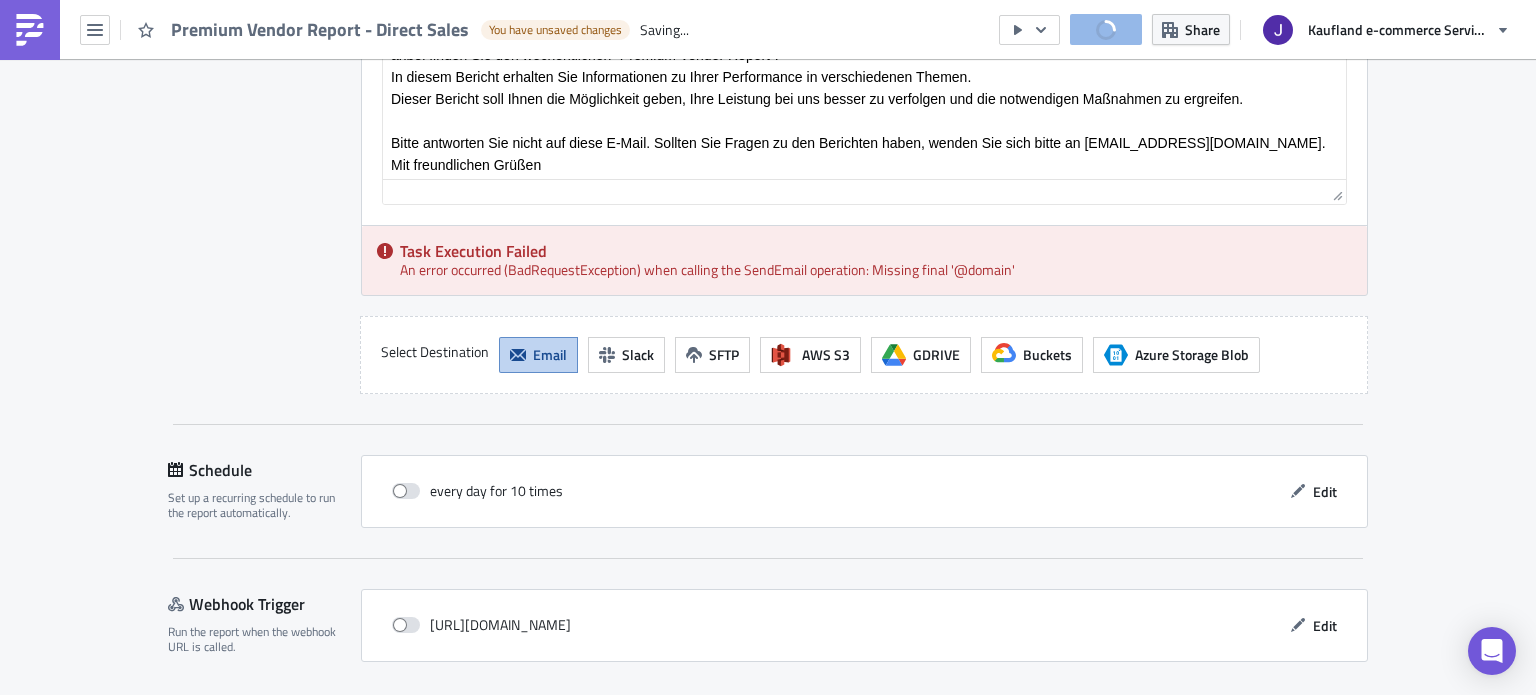scroll, scrollTop: 8697, scrollLeft: 0, axis: vertical 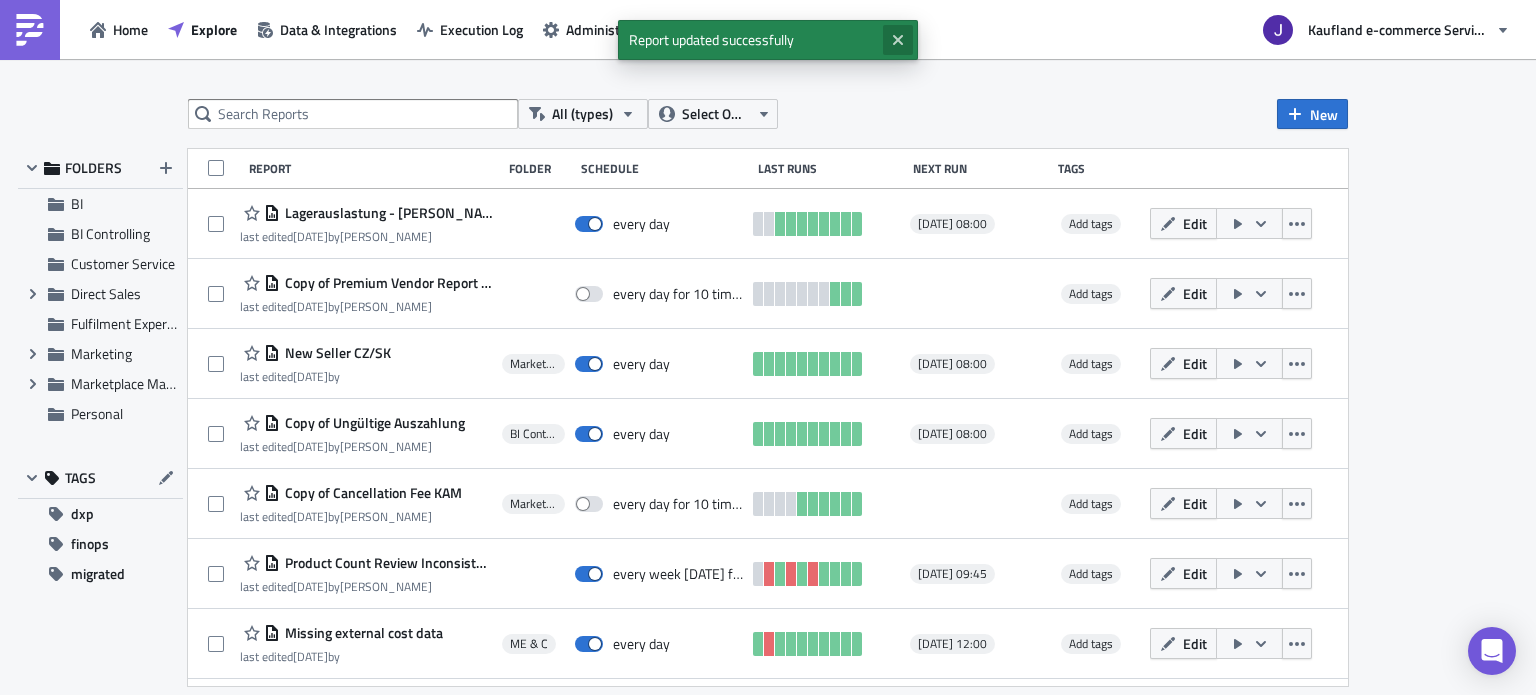 click 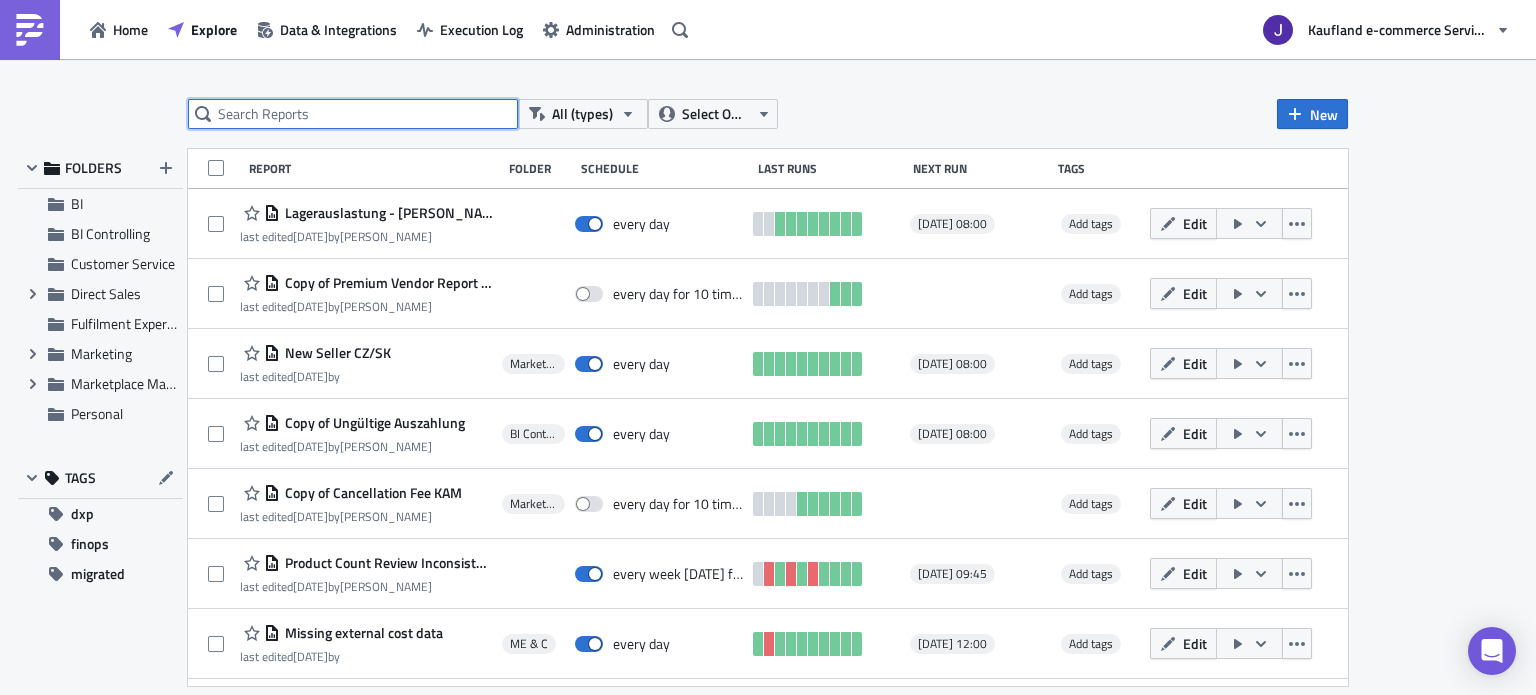 click at bounding box center (353, 114) 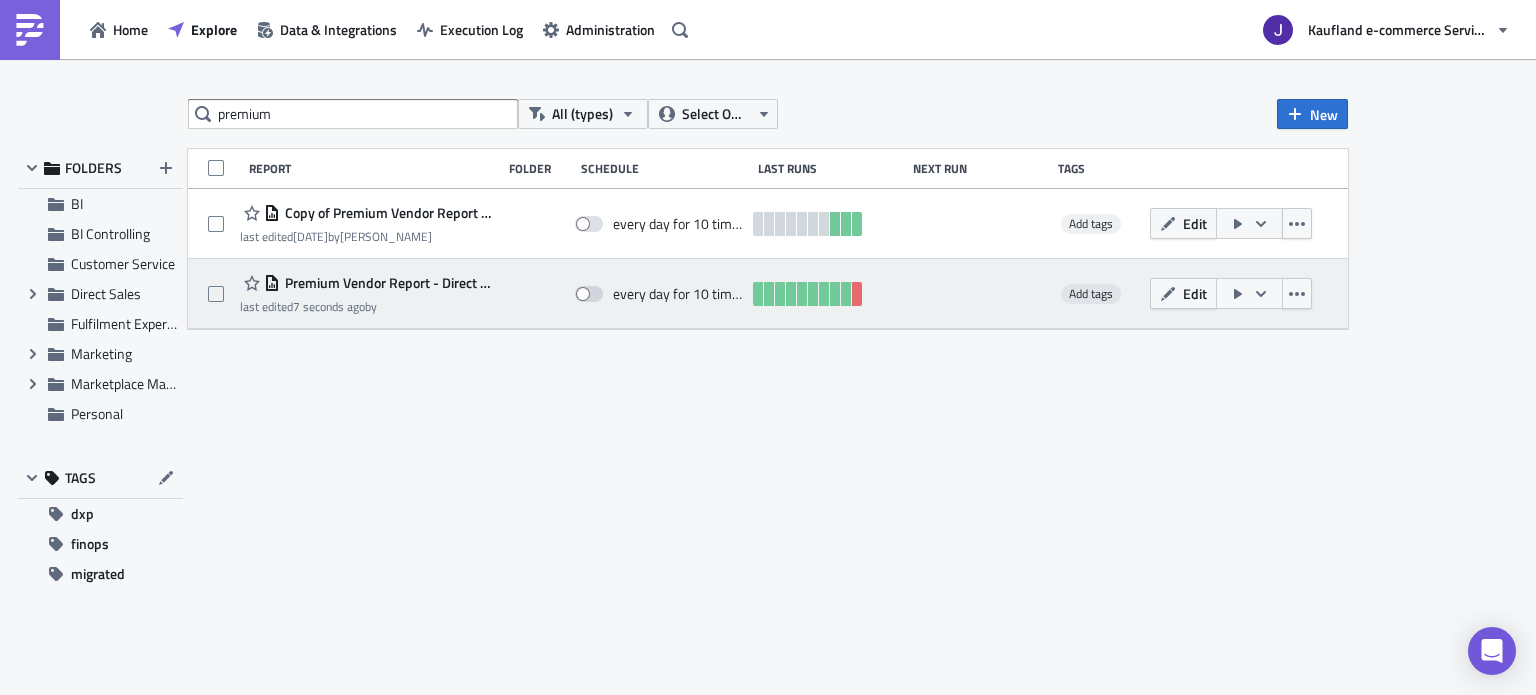 click 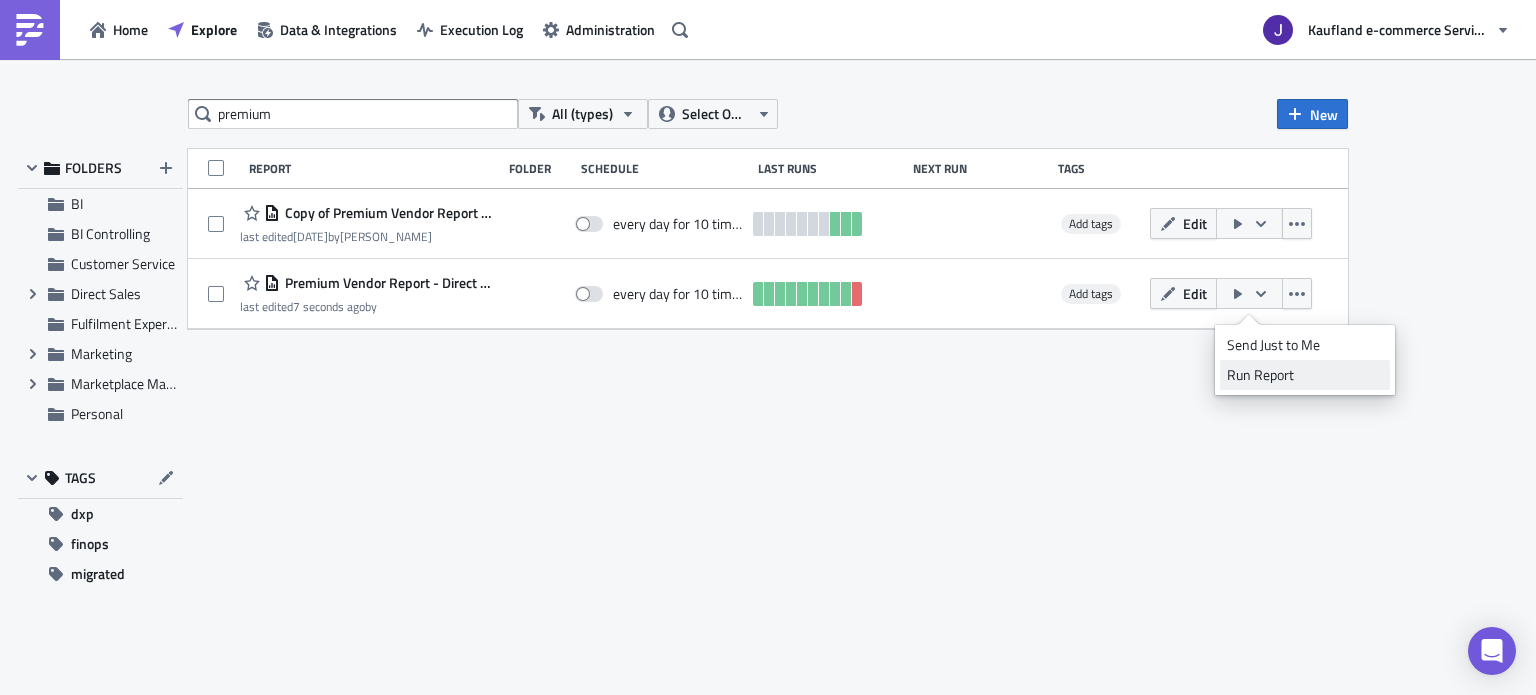 click on "Run Report" at bounding box center [1305, 375] 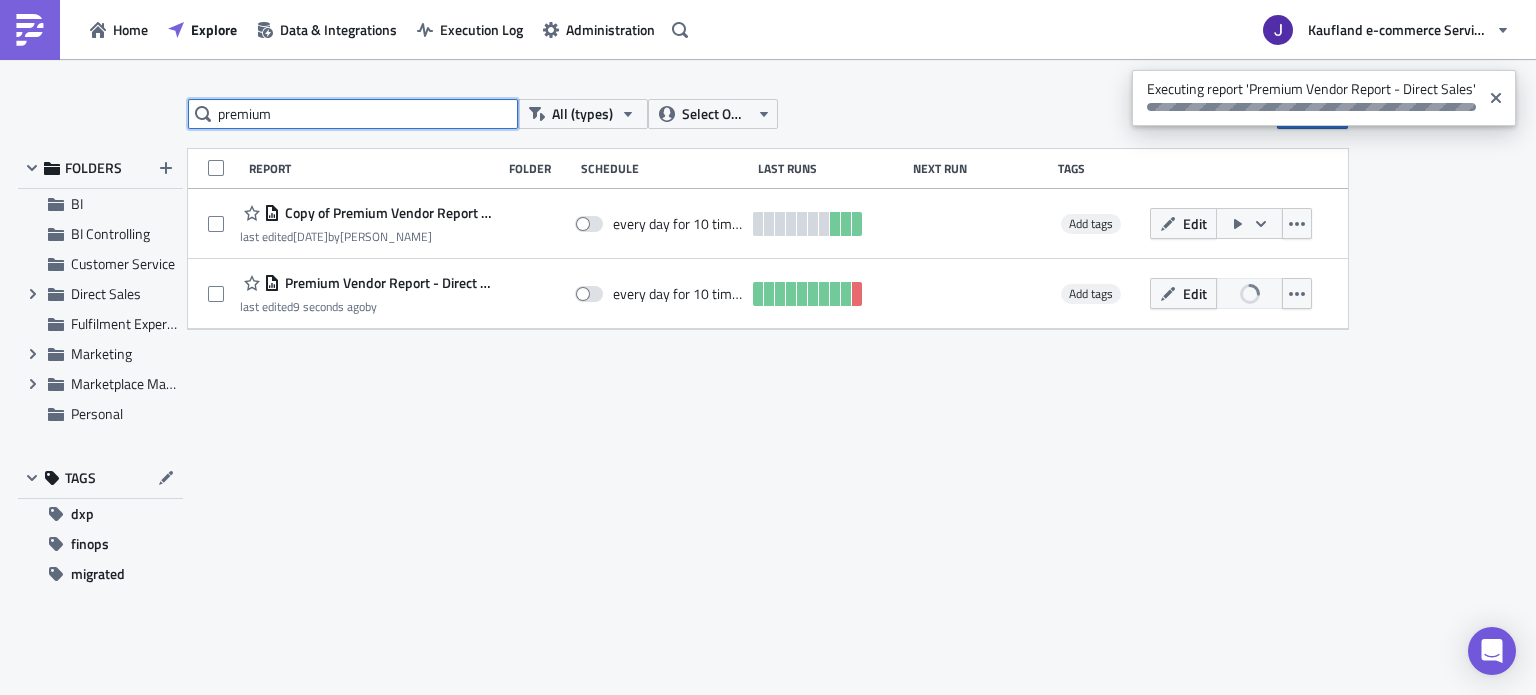 click on "premium" at bounding box center [353, 114] 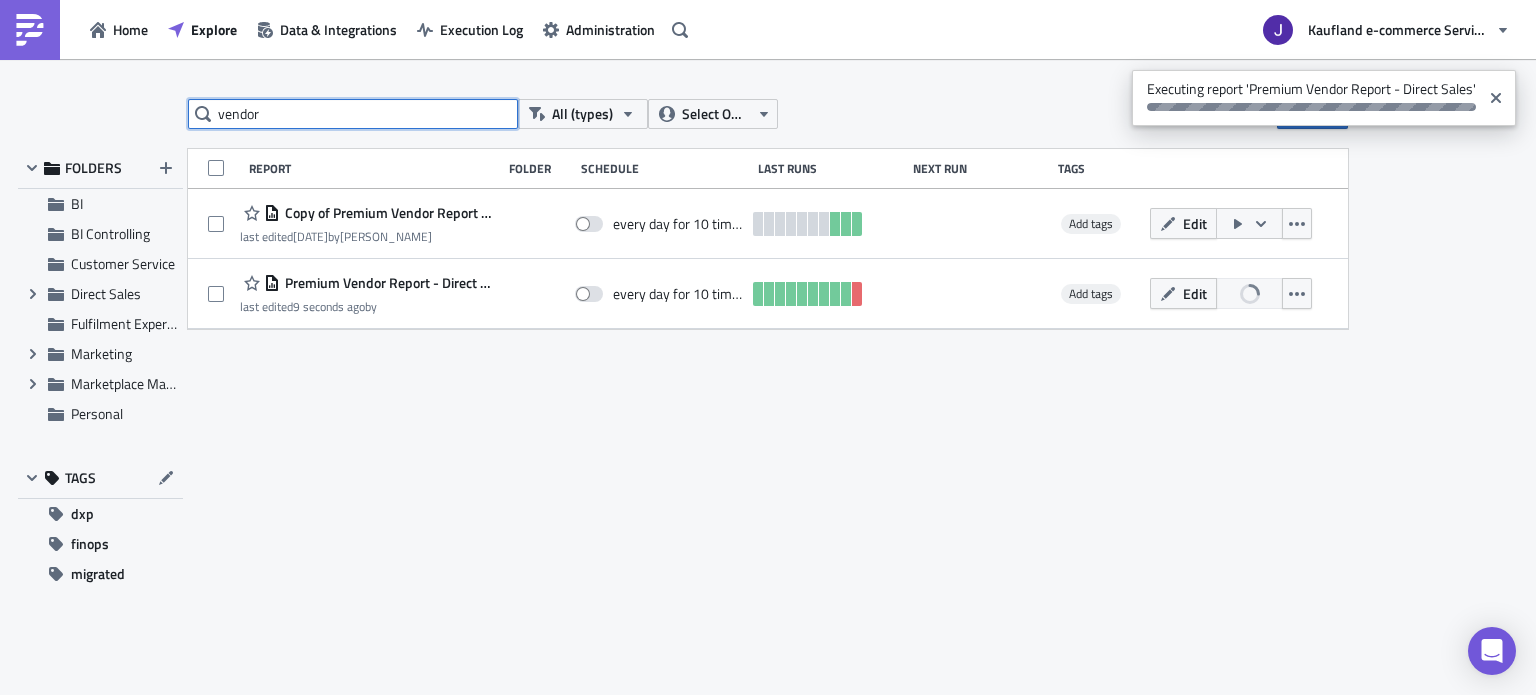 type on "vendor" 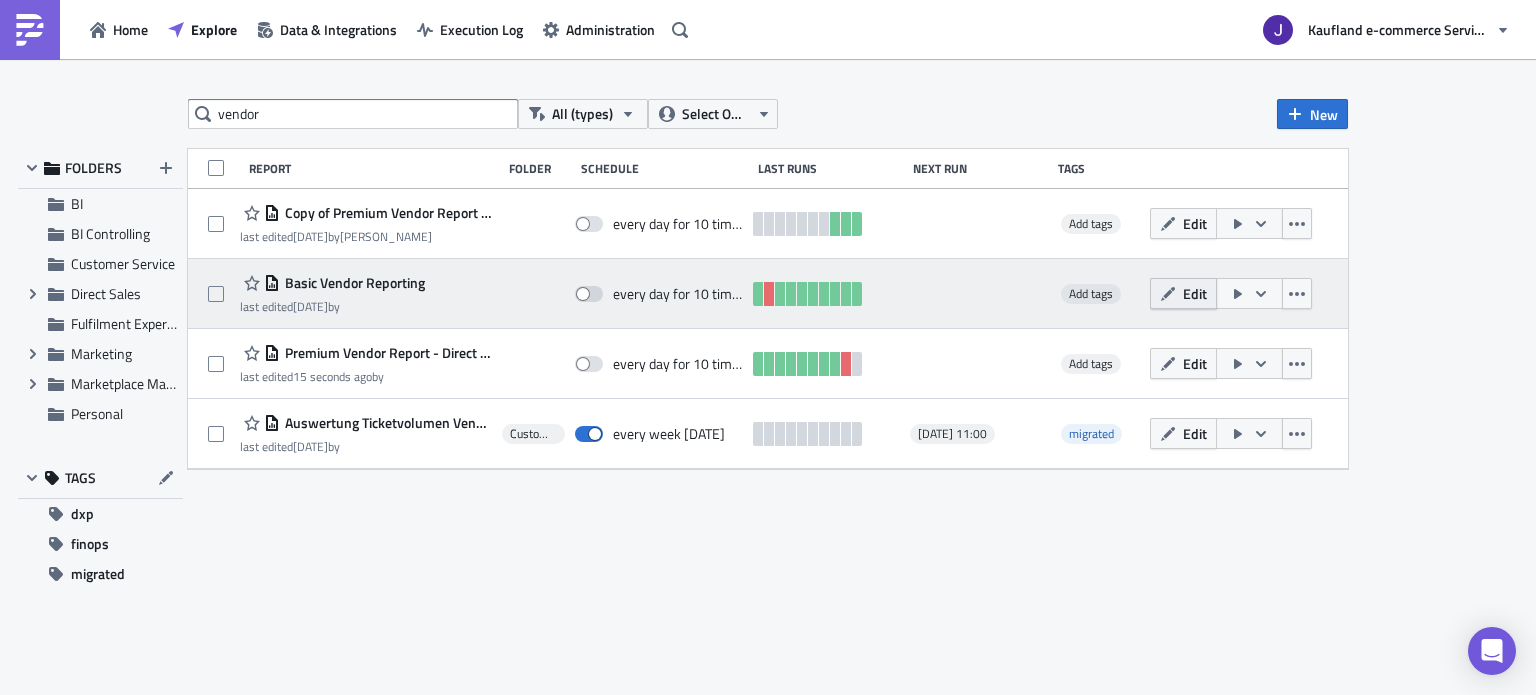 click on "Edit" at bounding box center [1195, 293] 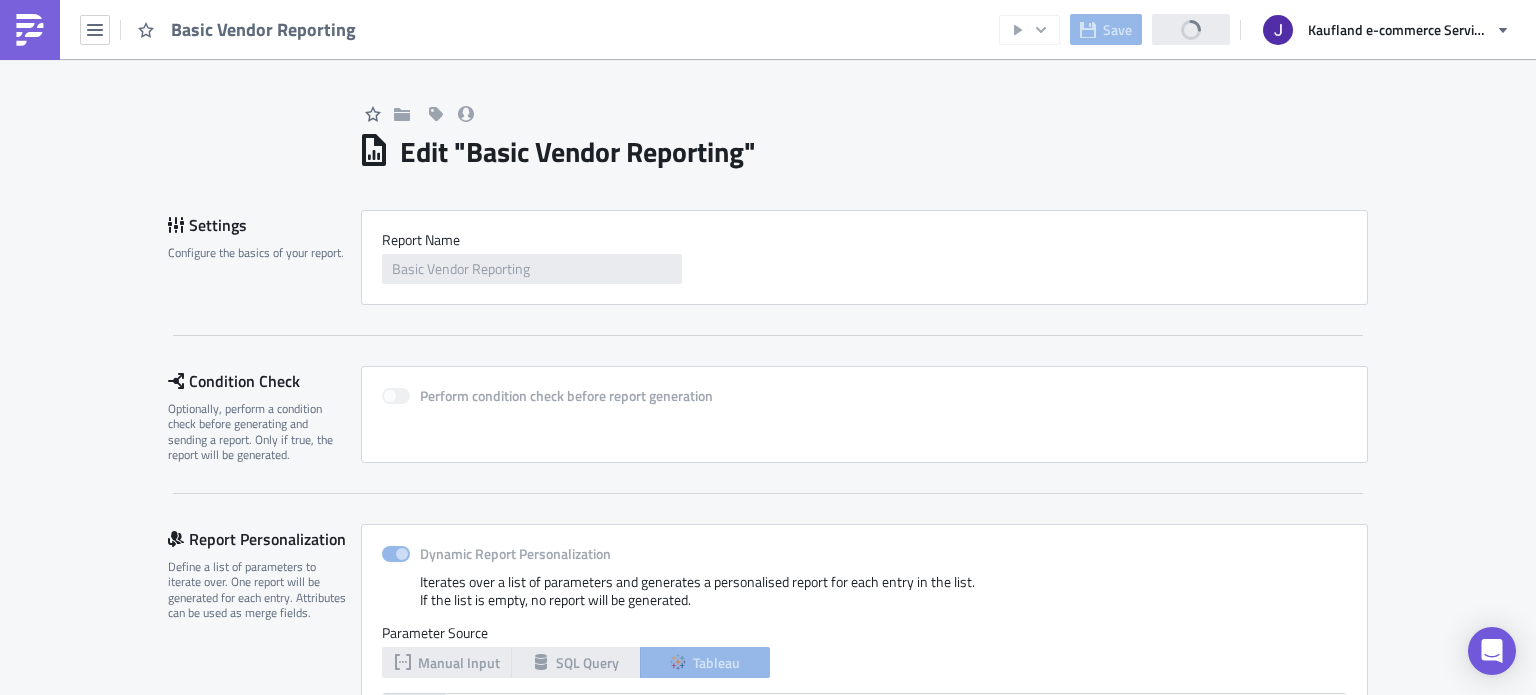 scroll, scrollTop: 0, scrollLeft: 0, axis: both 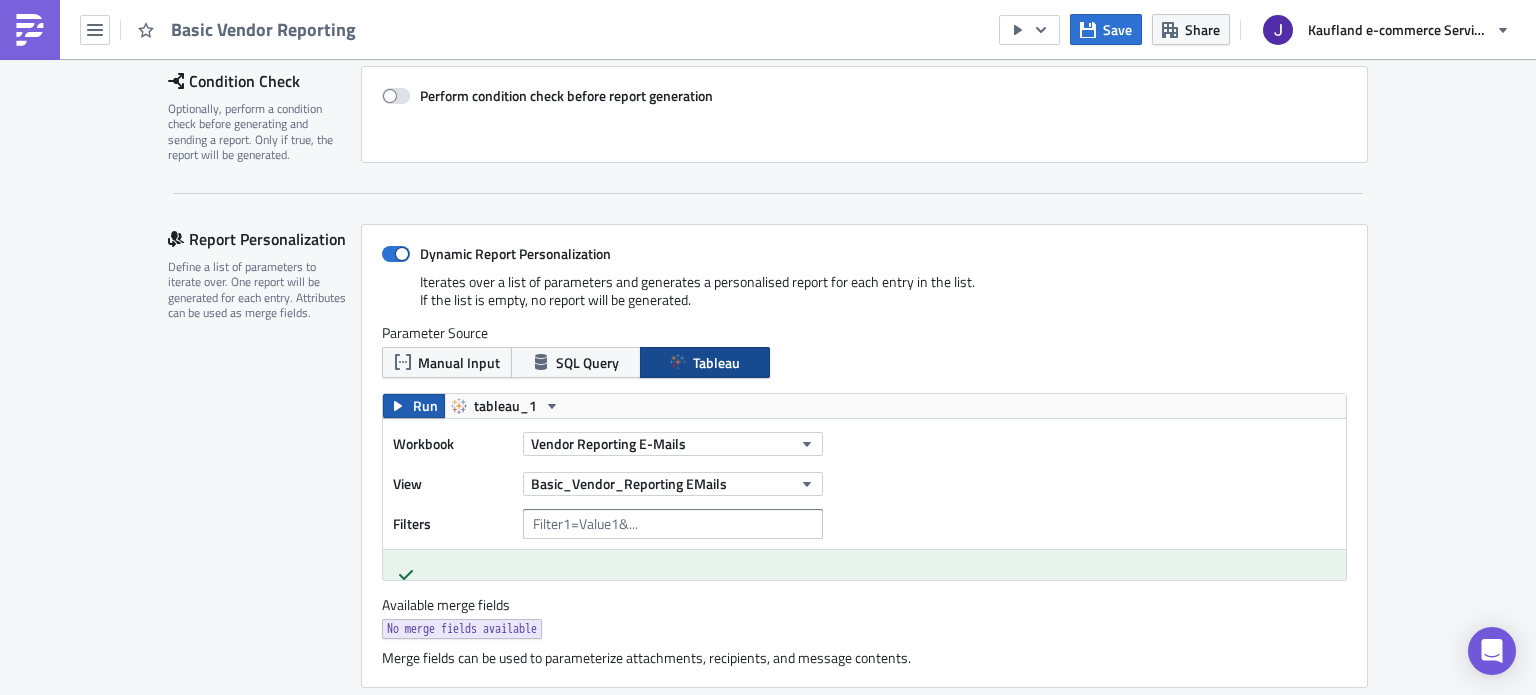 click on "Run" at bounding box center (425, 406) 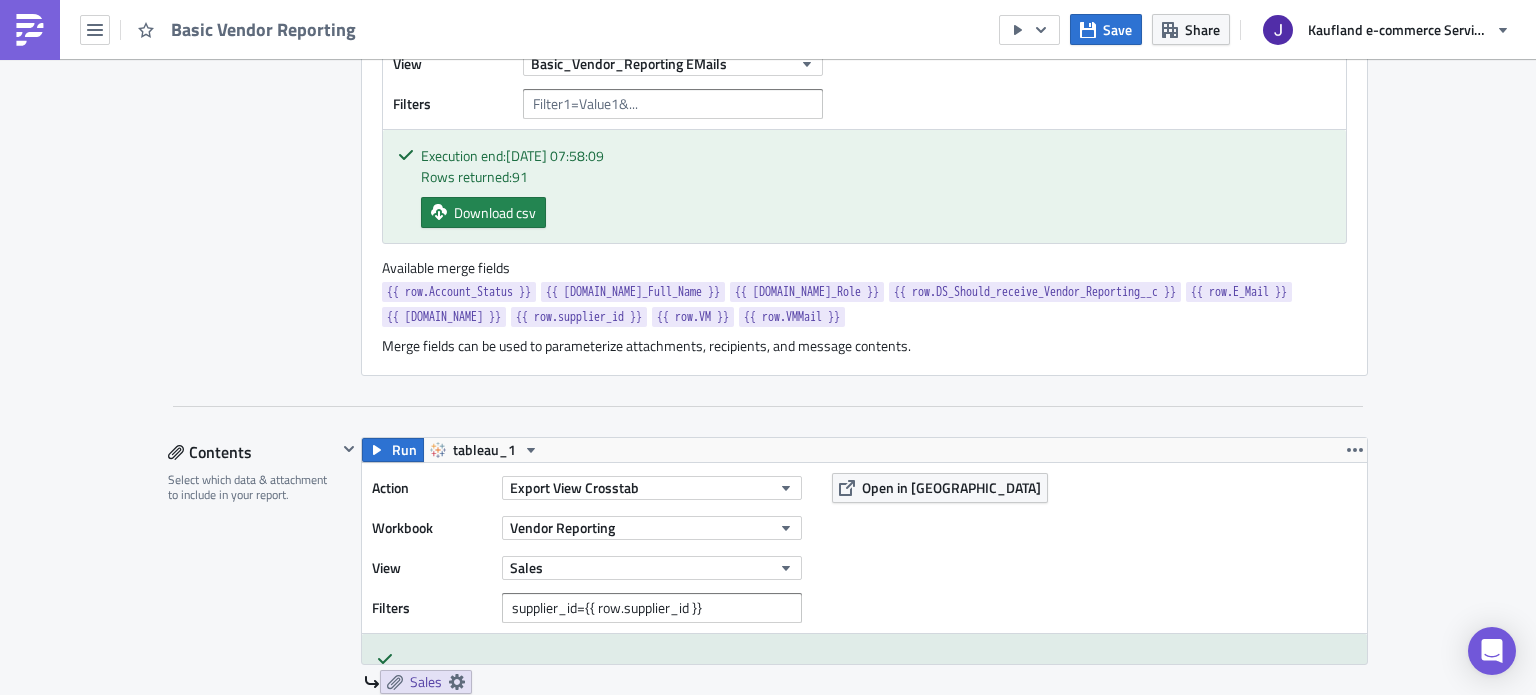scroll, scrollTop: 0, scrollLeft: 0, axis: both 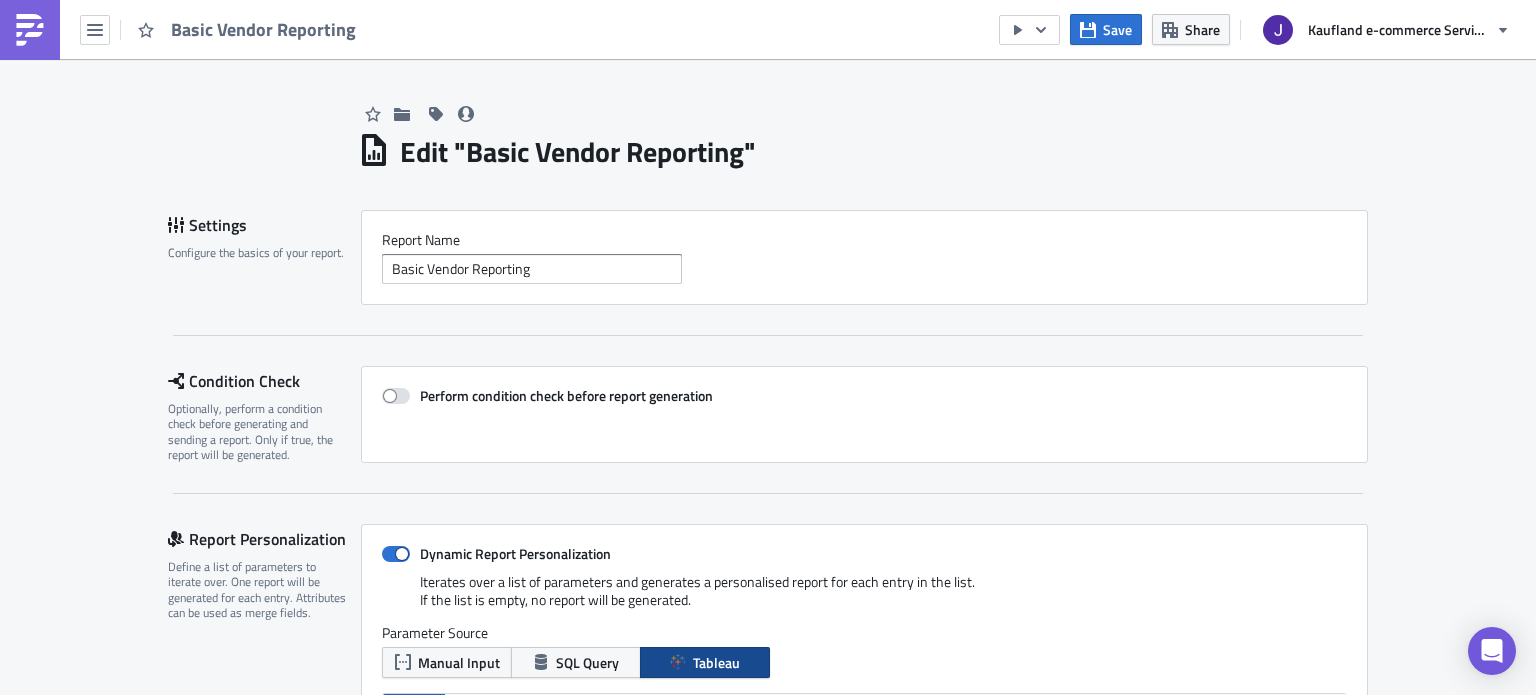 click on "Basic Vendor Reporting" at bounding box center (184, 29) 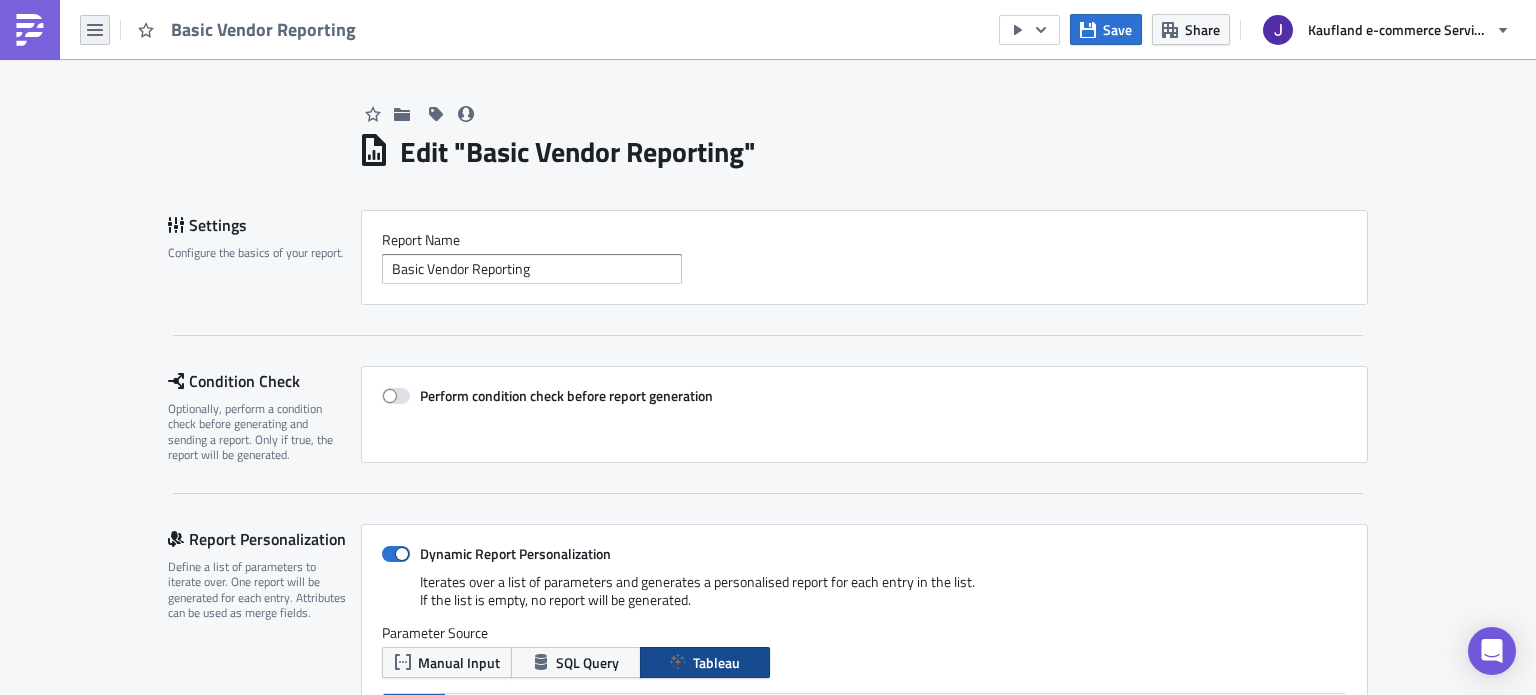 click 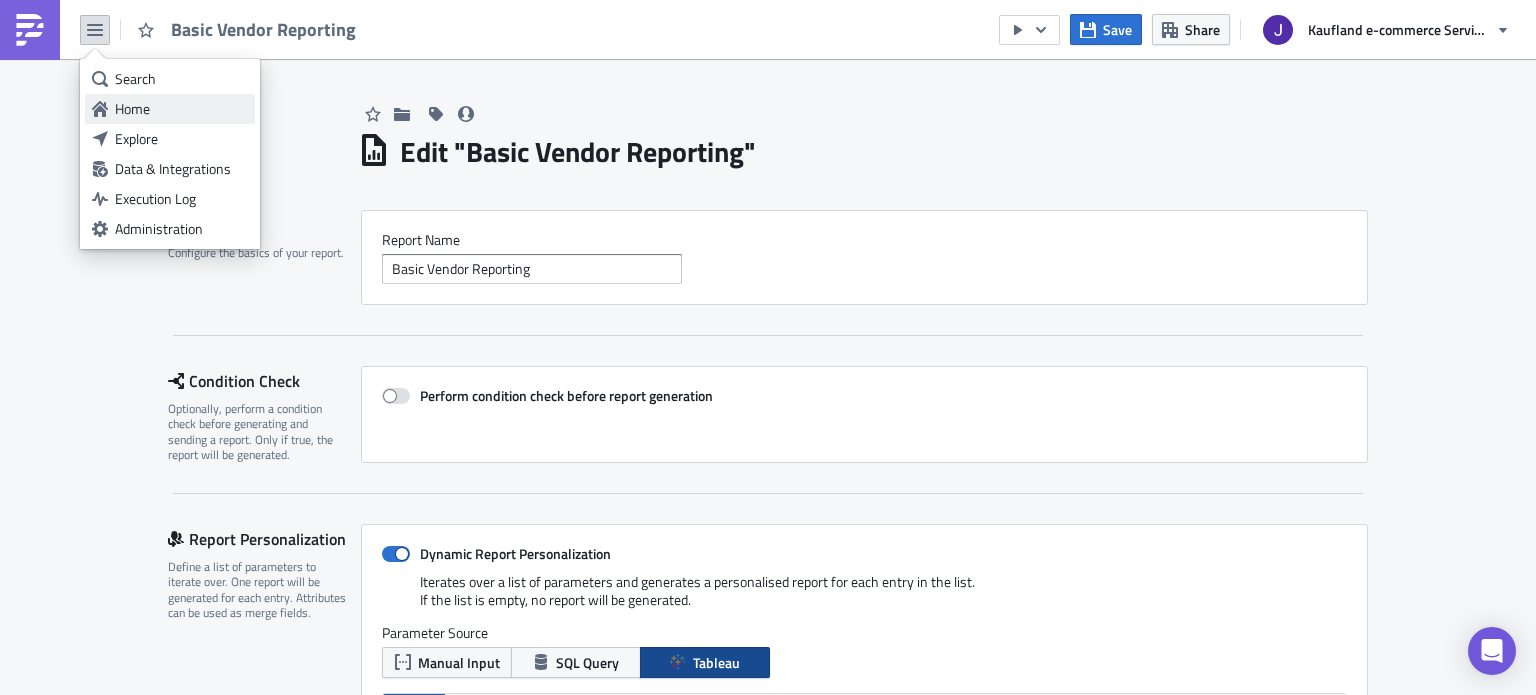 click on "Home" at bounding box center (181, 109) 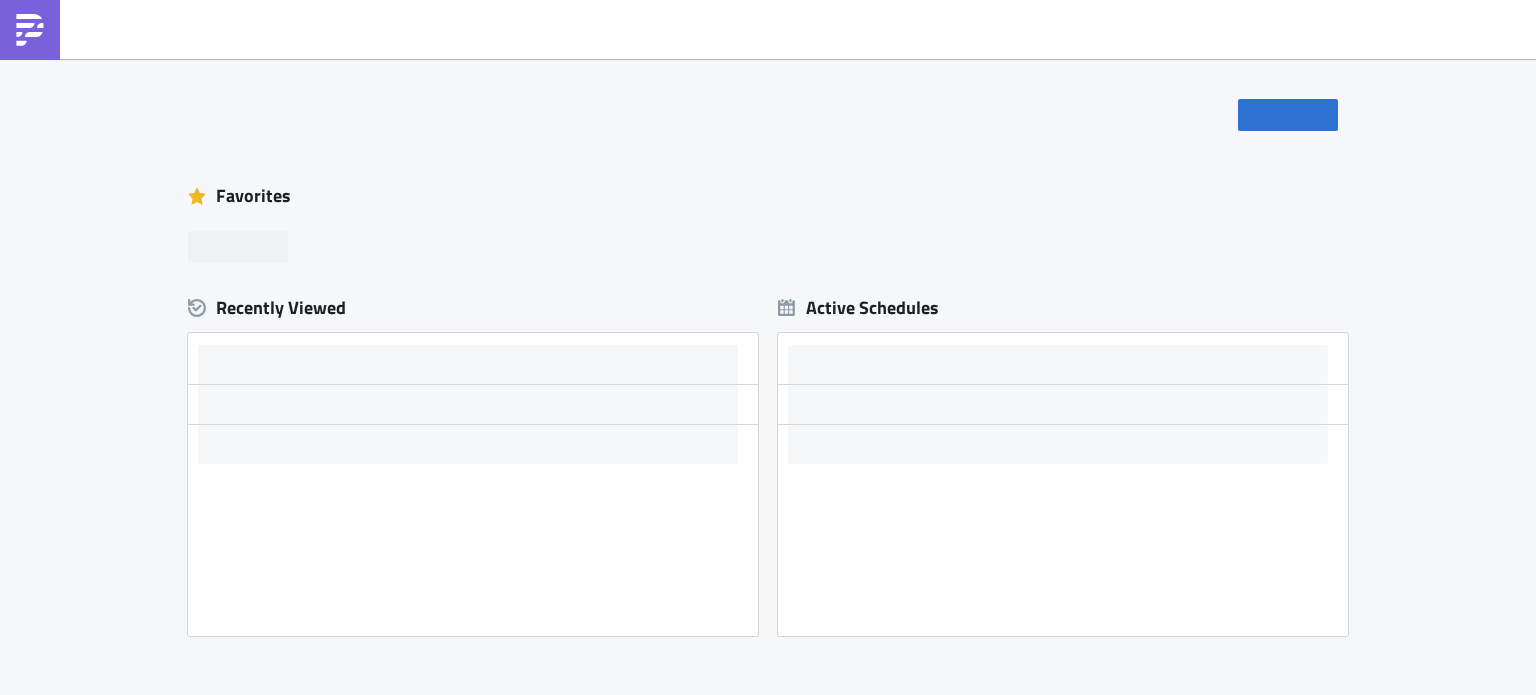 scroll, scrollTop: 0, scrollLeft: 0, axis: both 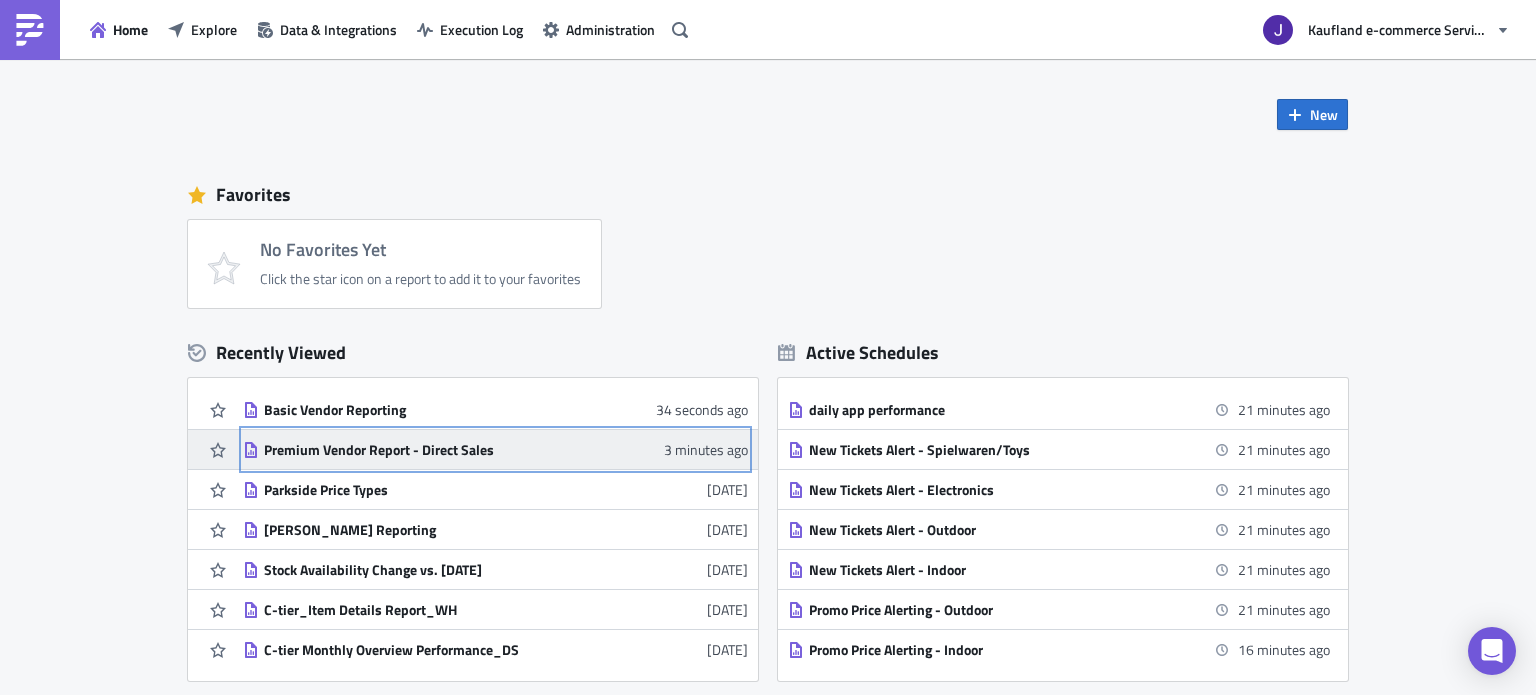 click on "Premium Vendor Report - Direct Sales" at bounding box center [439, 450] 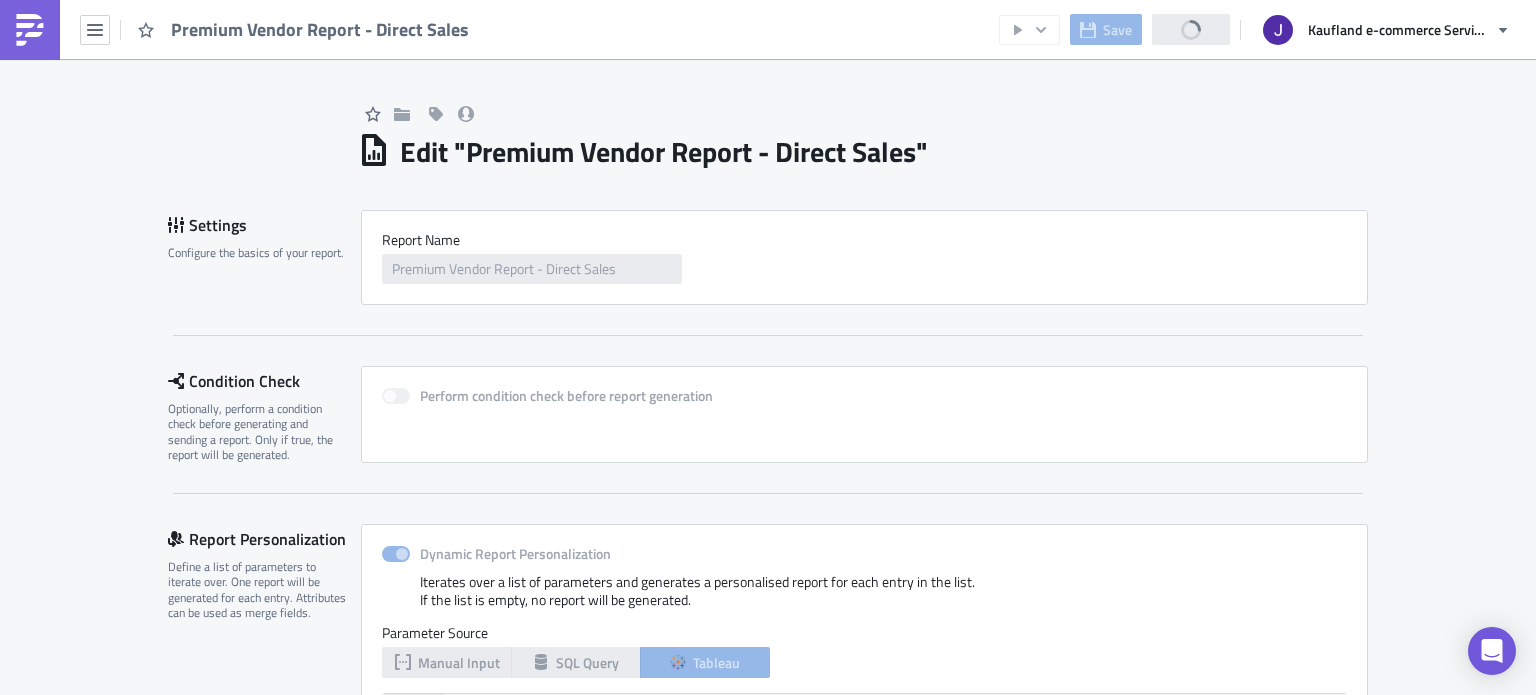 scroll, scrollTop: 0, scrollLeft: 0, axis: both 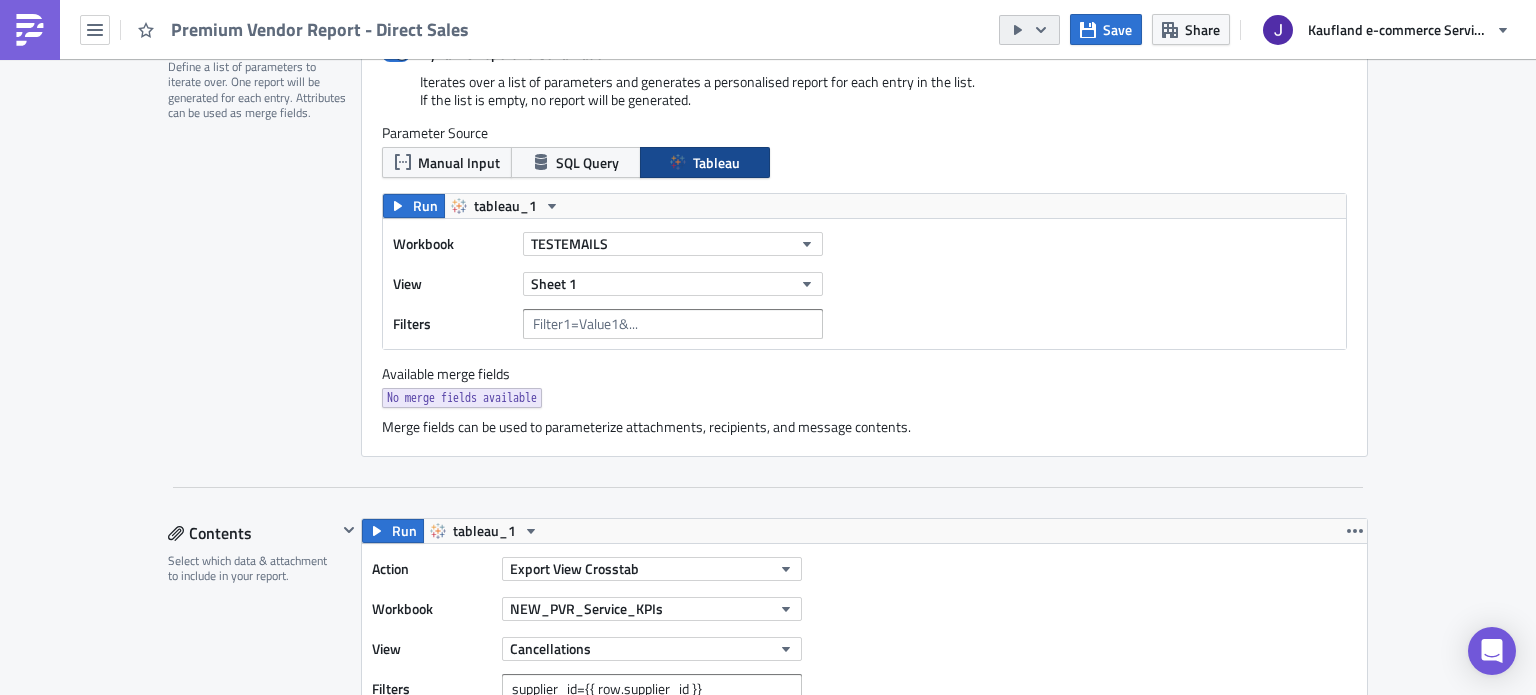click 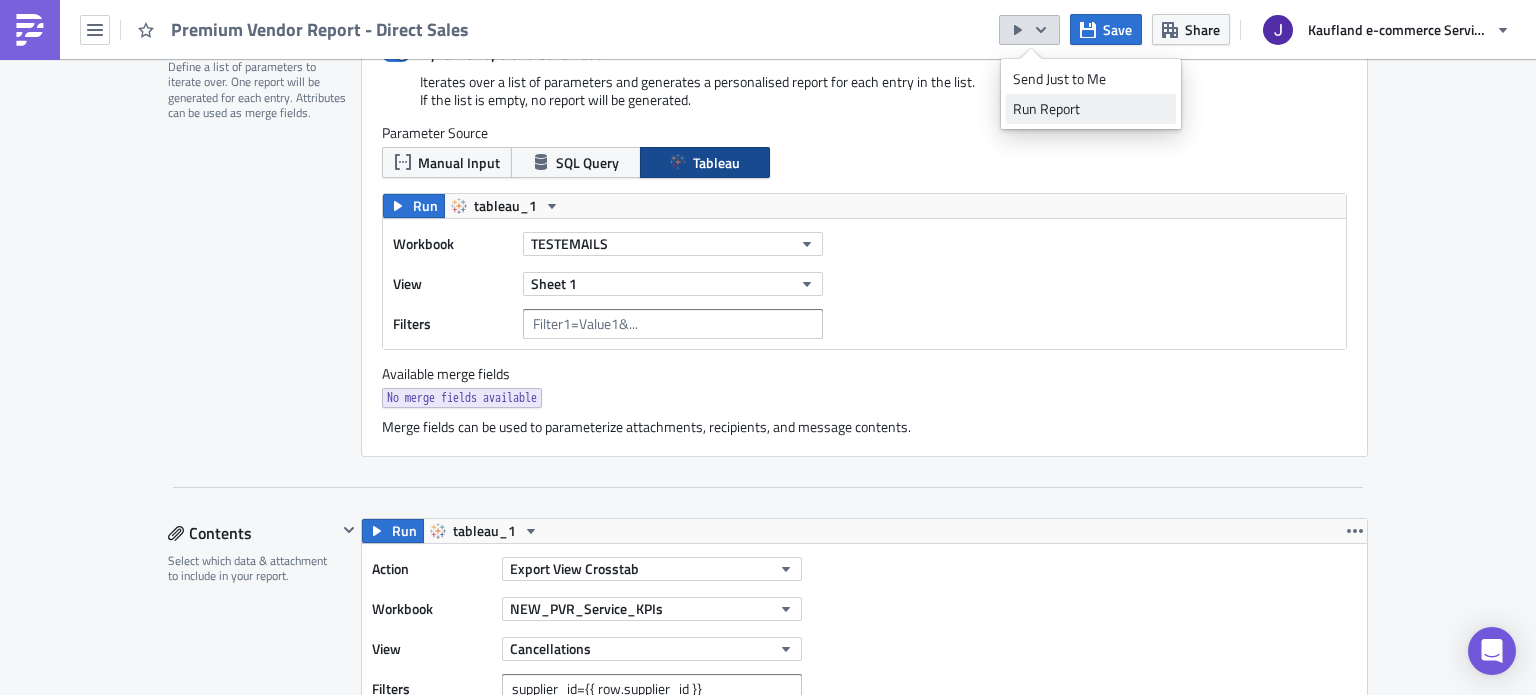 click on "Run Report" at bounding box center [1091, 109] 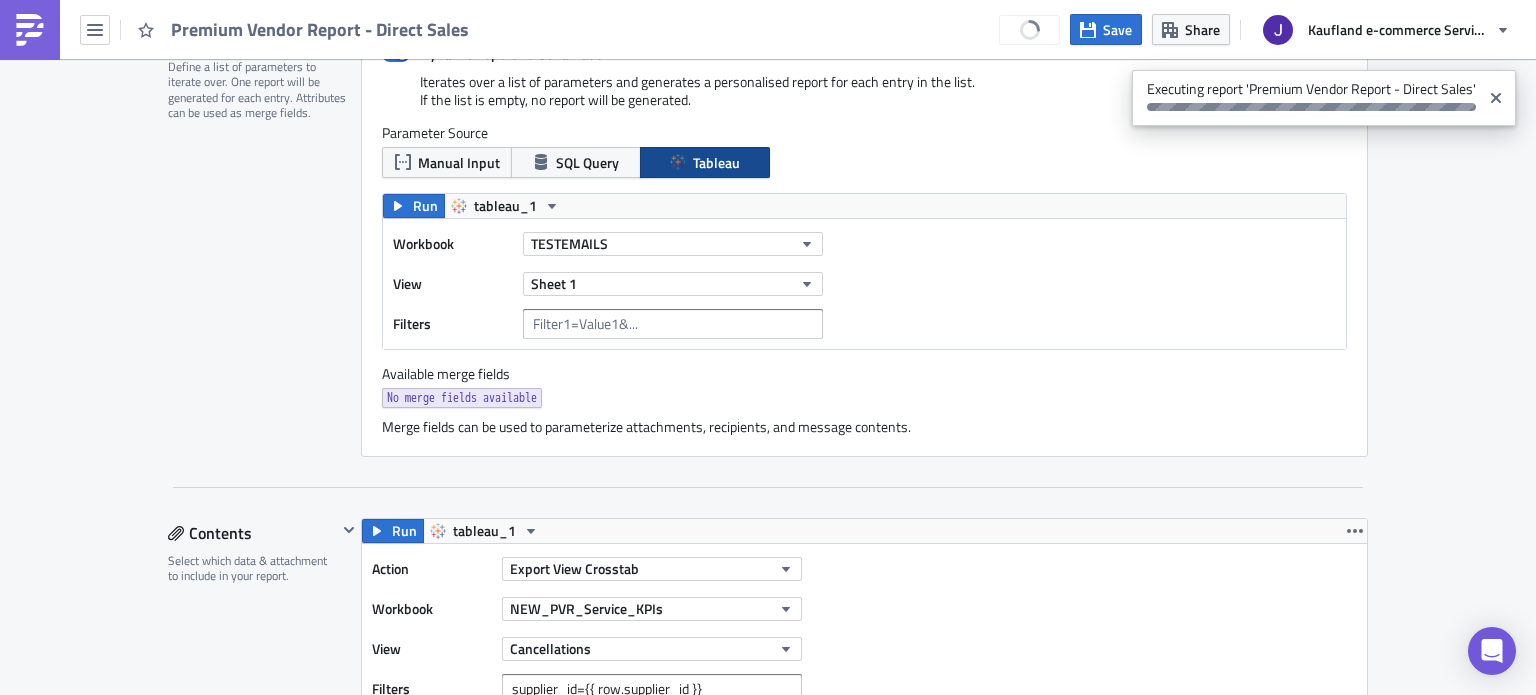 scroll, scrollTop: 0, scrollLeft: 0, axis: both 